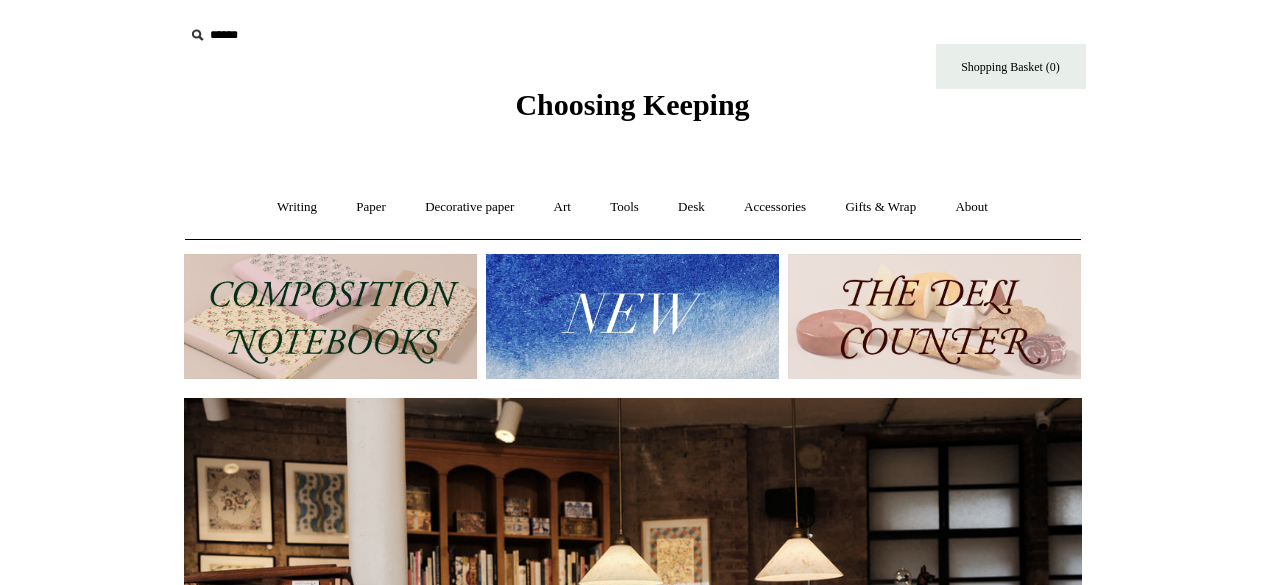 scroll, scrollTop: 0, scrollLeft: 0, axis: both 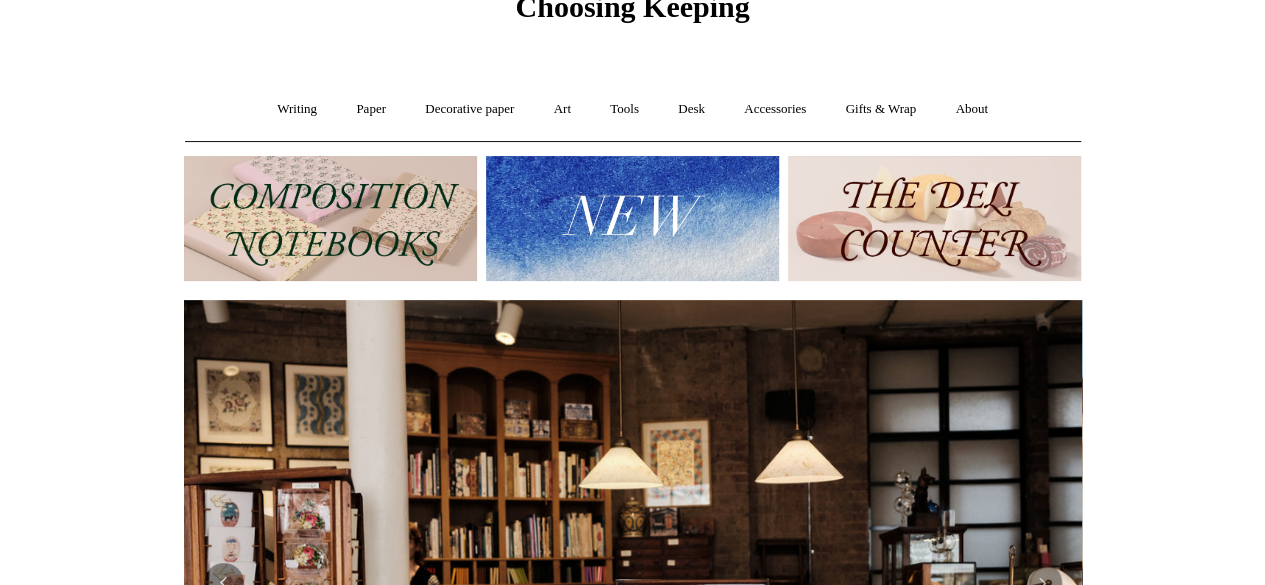 click at bounding box center (632, 218) 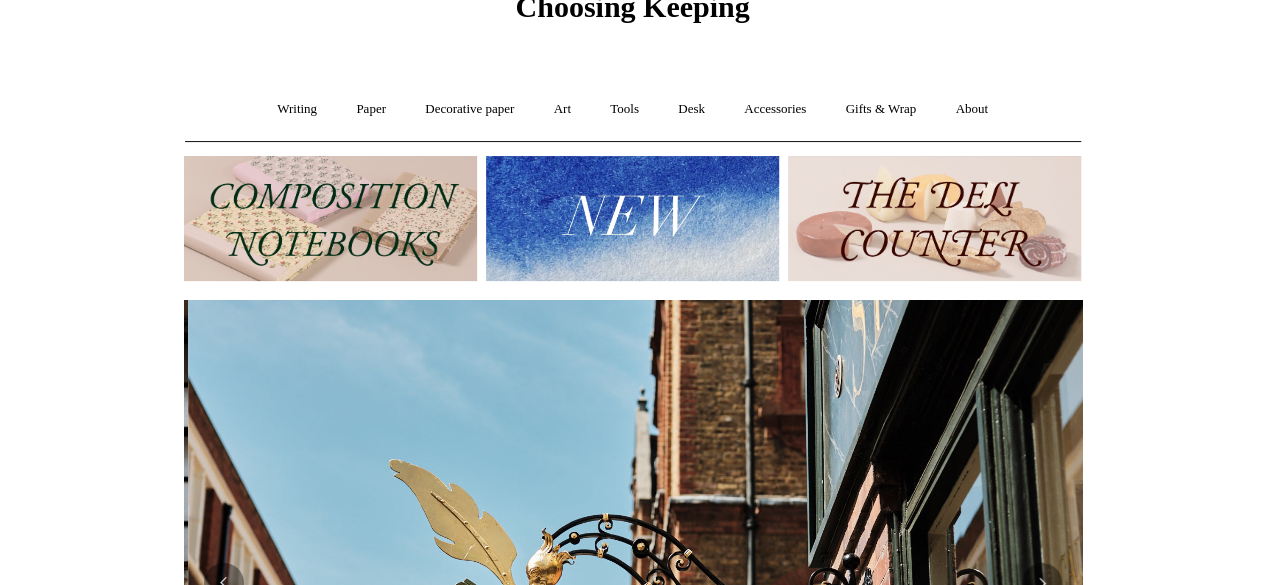 scroll, scrollTop: 0, scrollLeft: 898, axis: horizontal 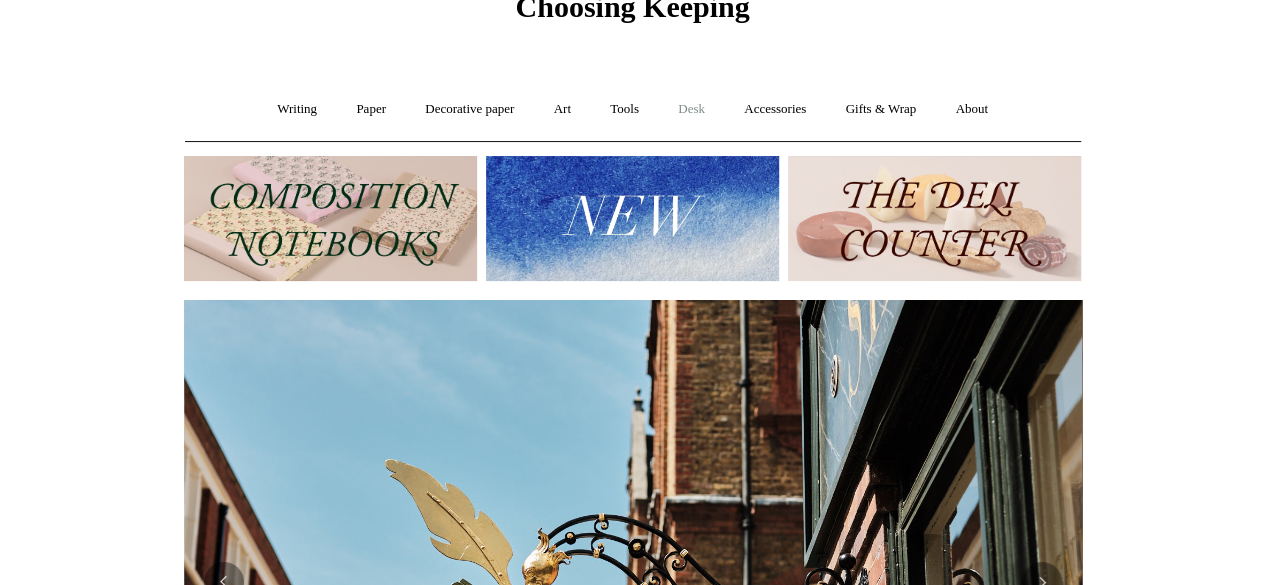click on "Desk +" at bounding box center [691, 109] 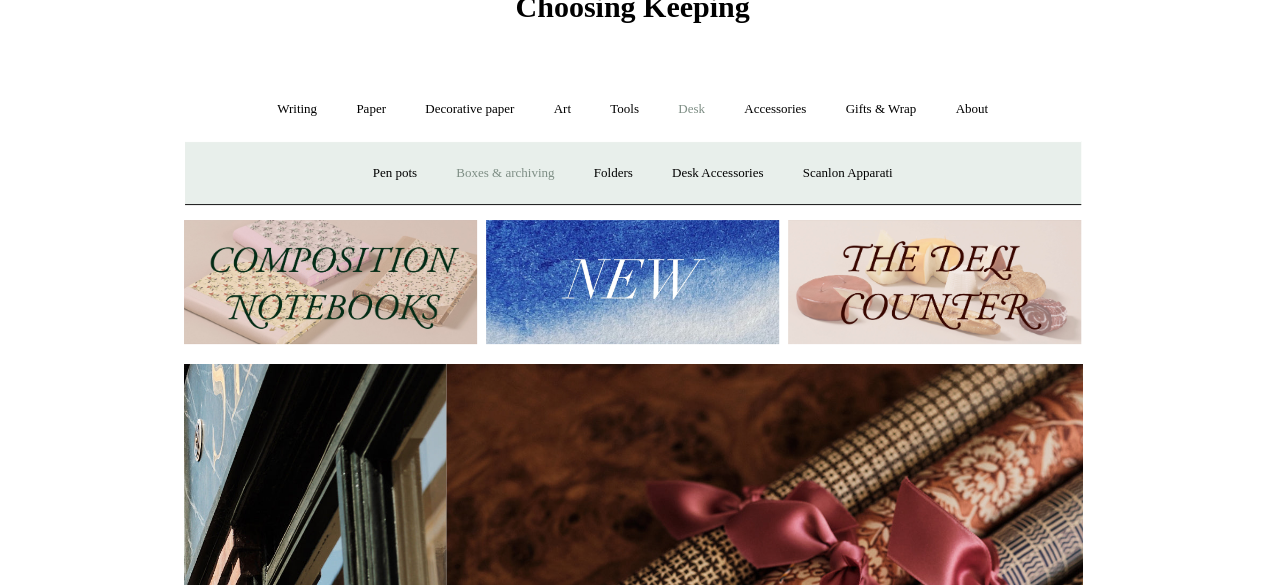 scroll, scrollTop: 0, scrollLeft: 1796, axis: horizontal 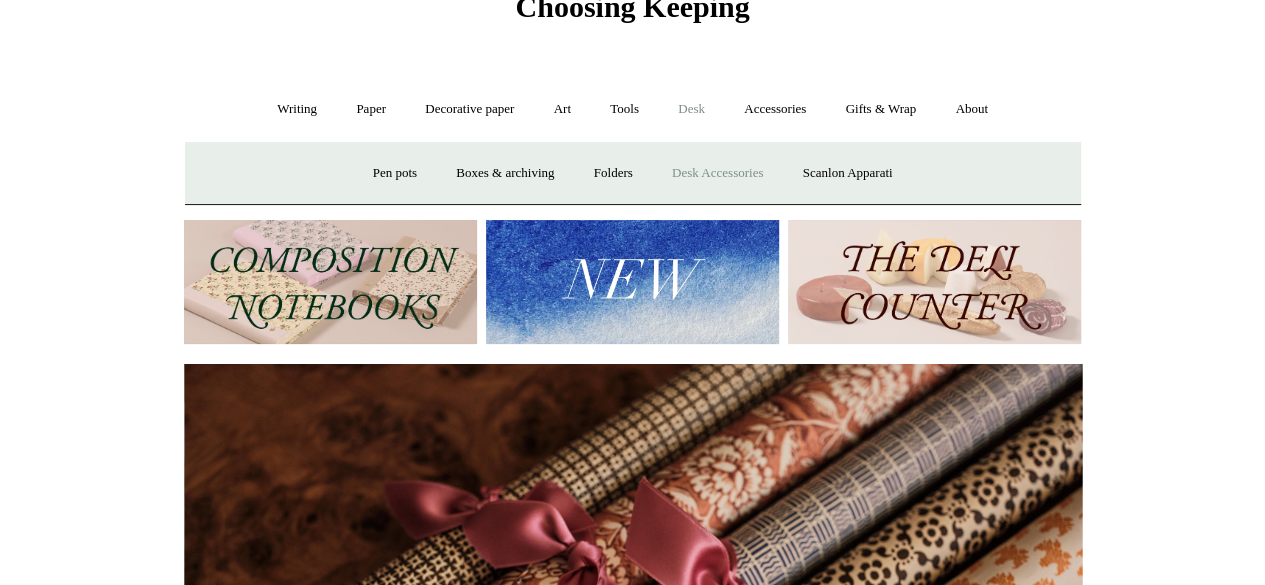 click on "Desk Accessories" at bounding box center [717, 173] 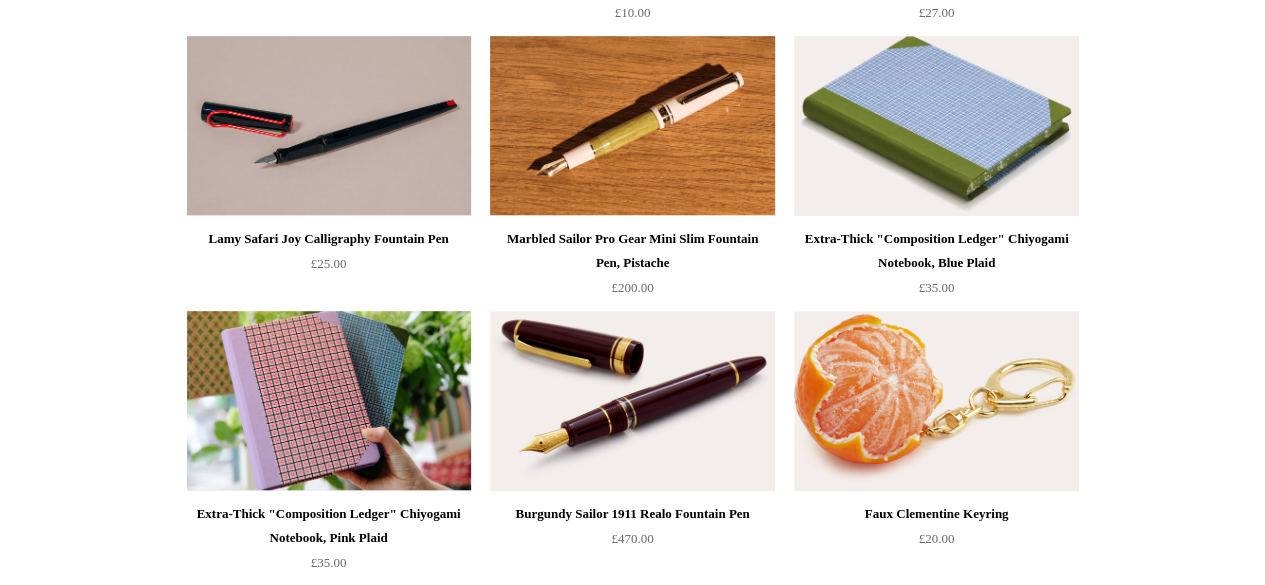 scroll, scrollTop: 500, scrollLeft: 0, axis: vertical 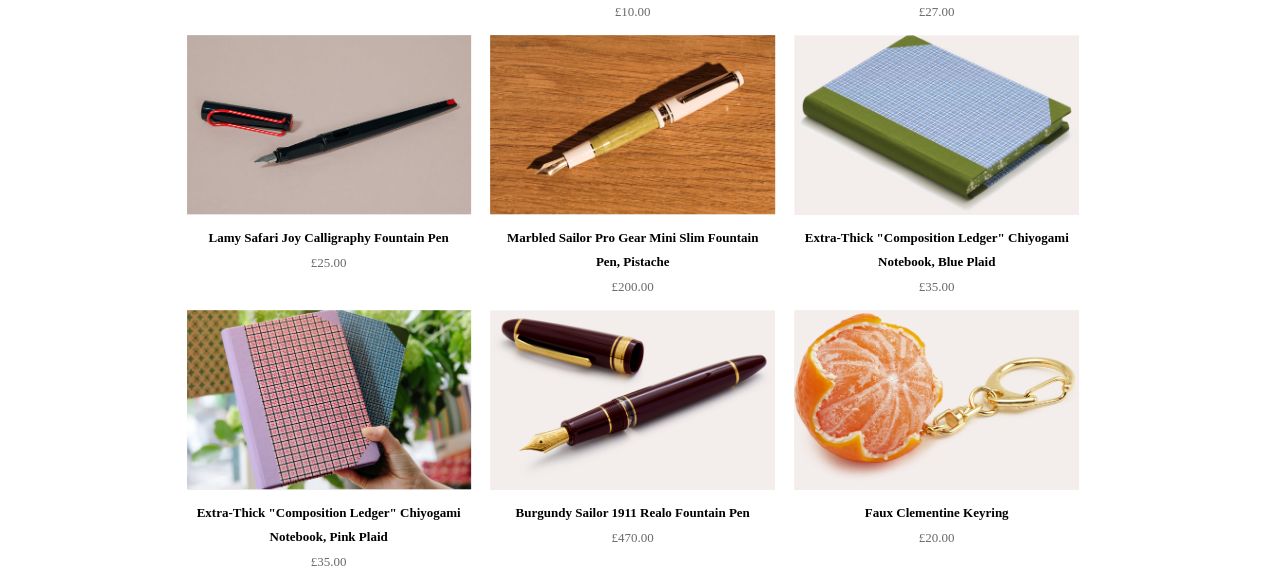 click at bounding box center [936, 400] 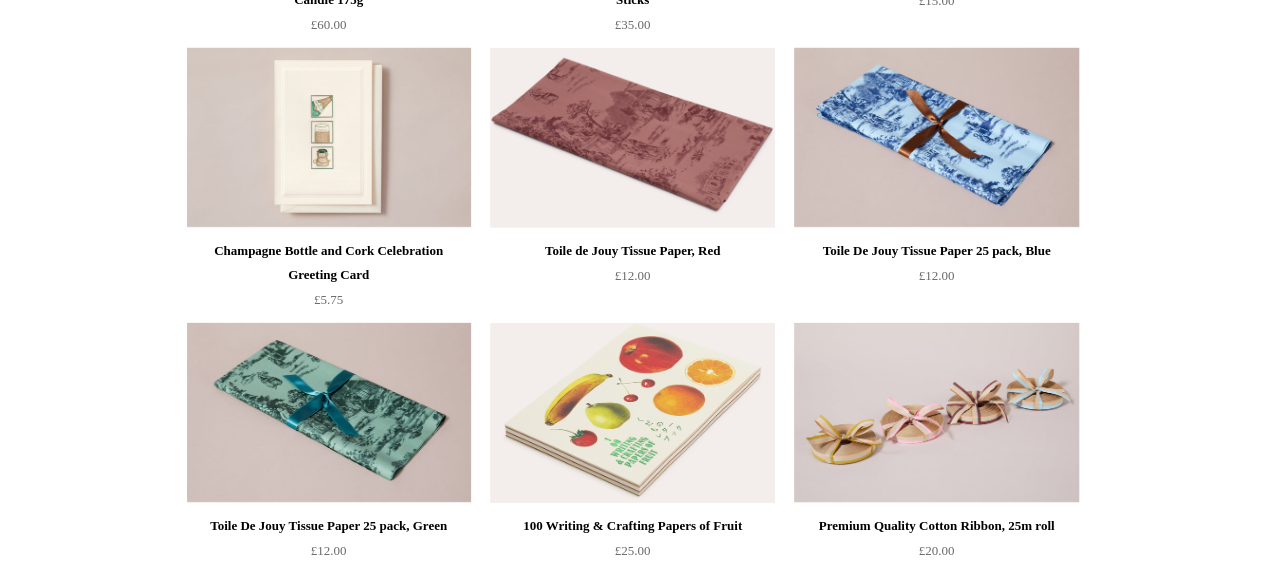 scroll, scrollTop: 3000, scrollLeft: 0, axis: vertical 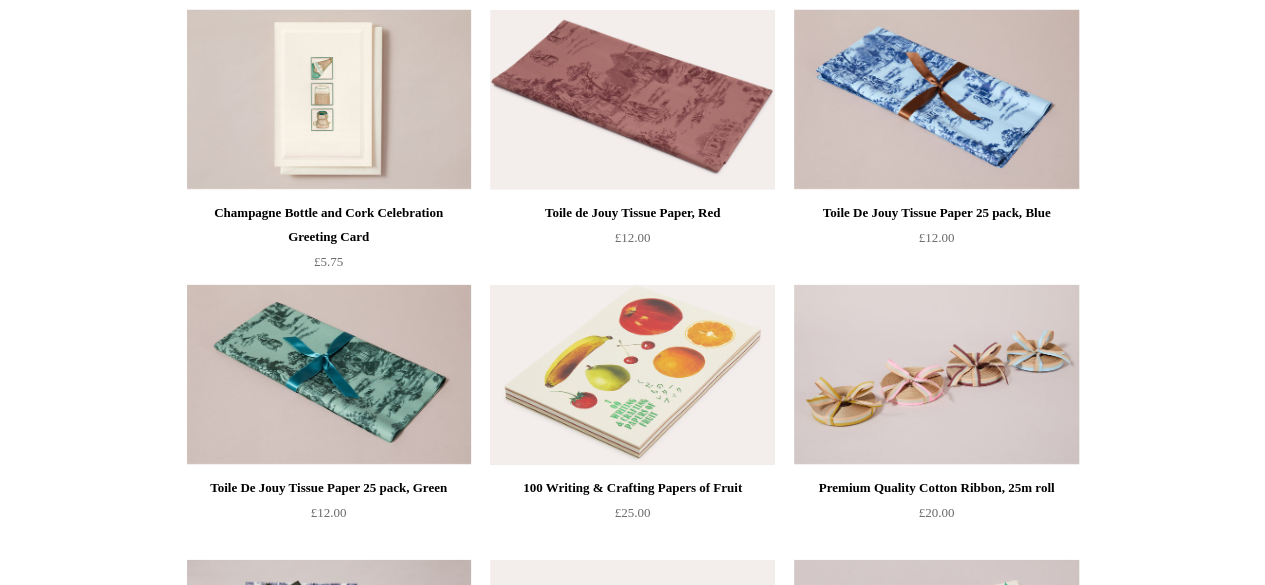 click at bounding box center (632, 375) 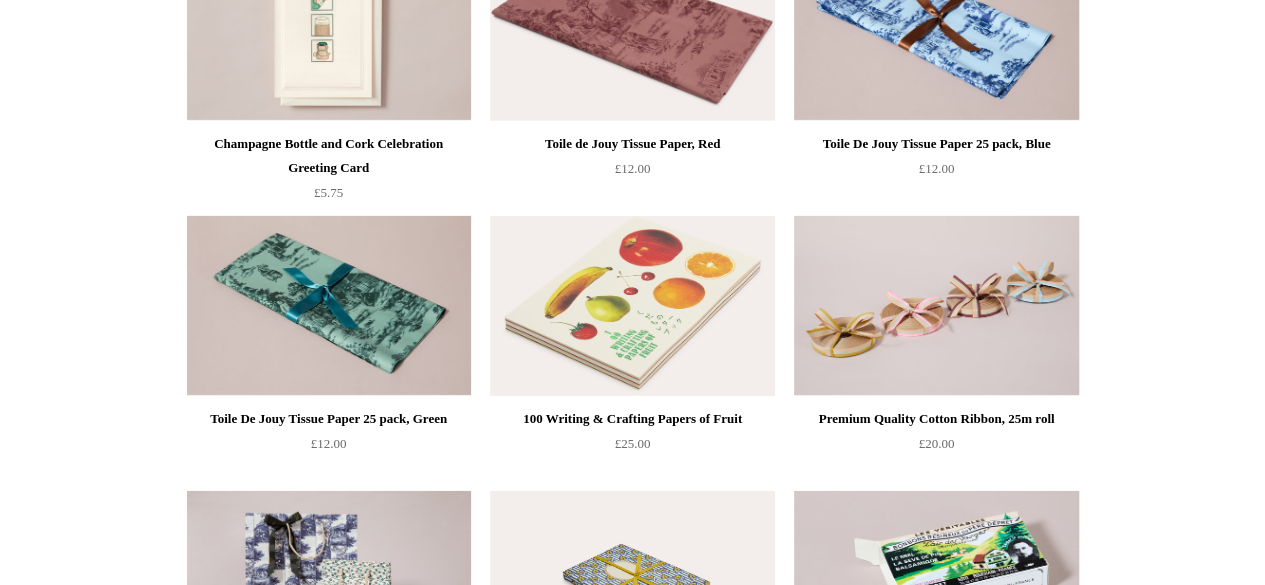 scroll, scrollTop: 3100, scrollLeft: 0, axis: vertical 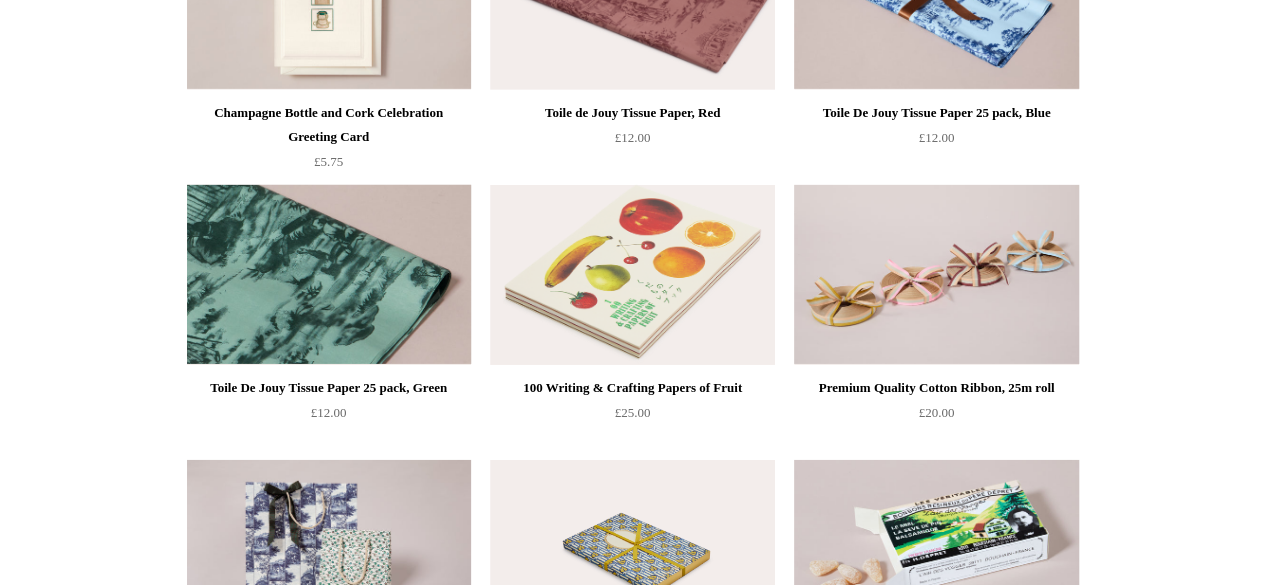 click at bounding box center [329, 275] 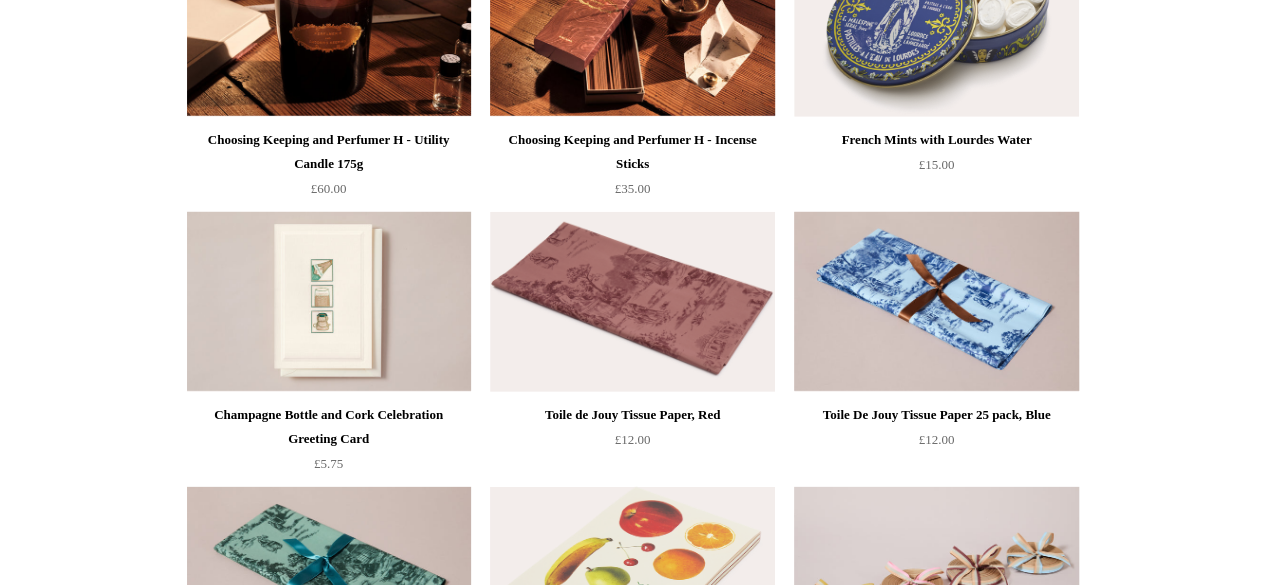 scroll, scrollTop: 2896, scrollLeft: 0, axis: vertical 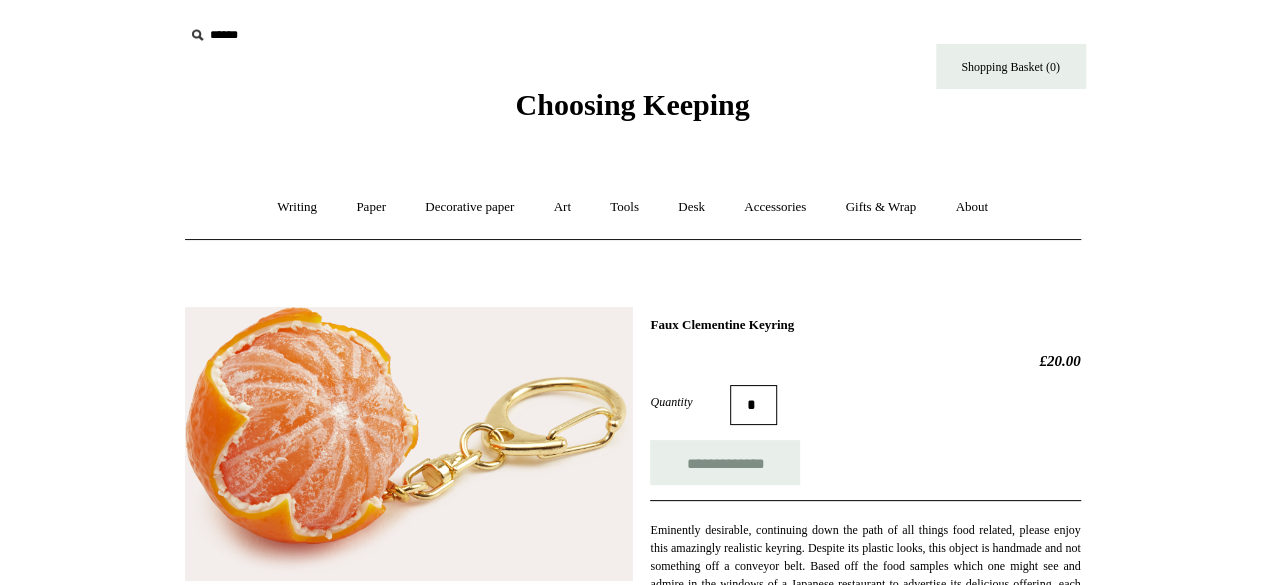 click at bounding box center [409, 444] 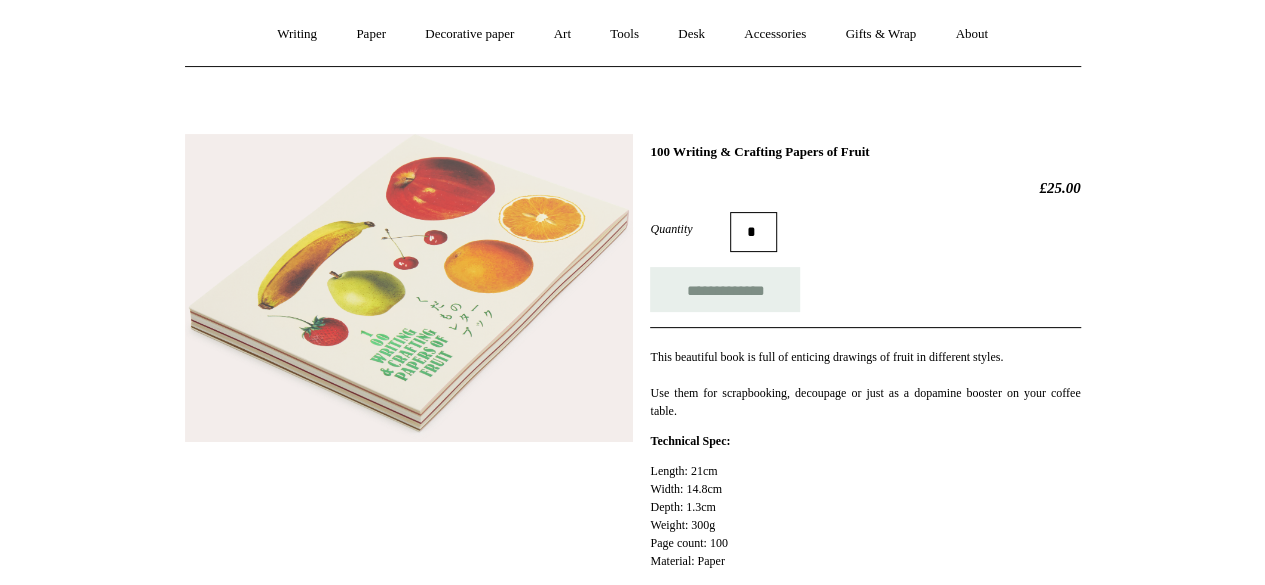 scroll, scrollTop: 200, scrollLeft: 0, axis: vertical 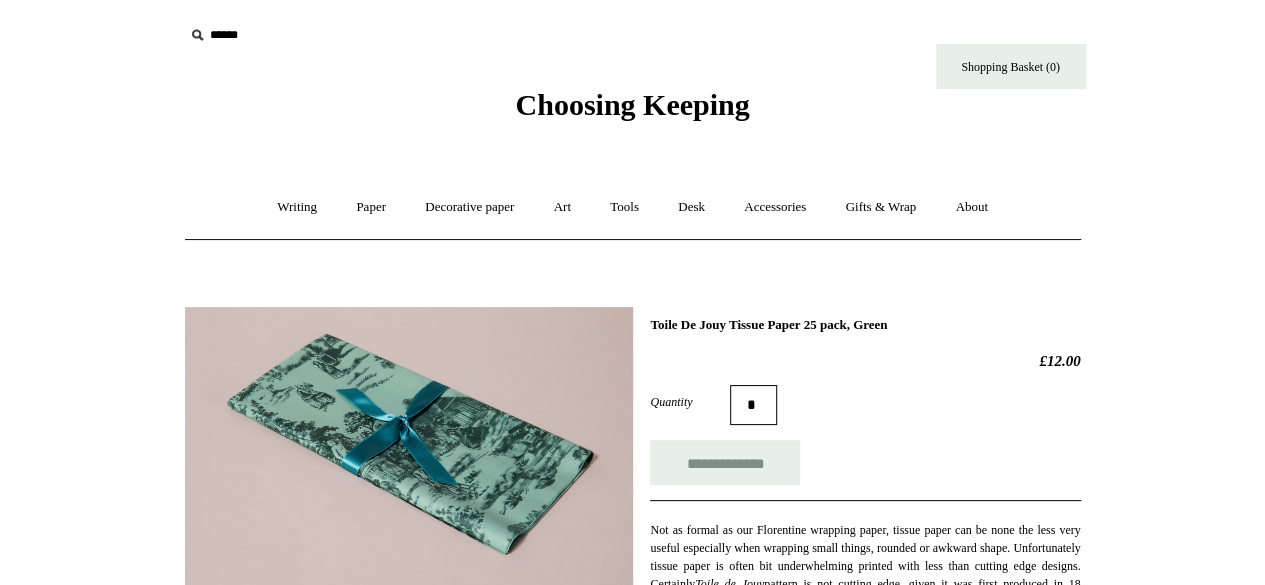 click at bounding box center [409, 447] 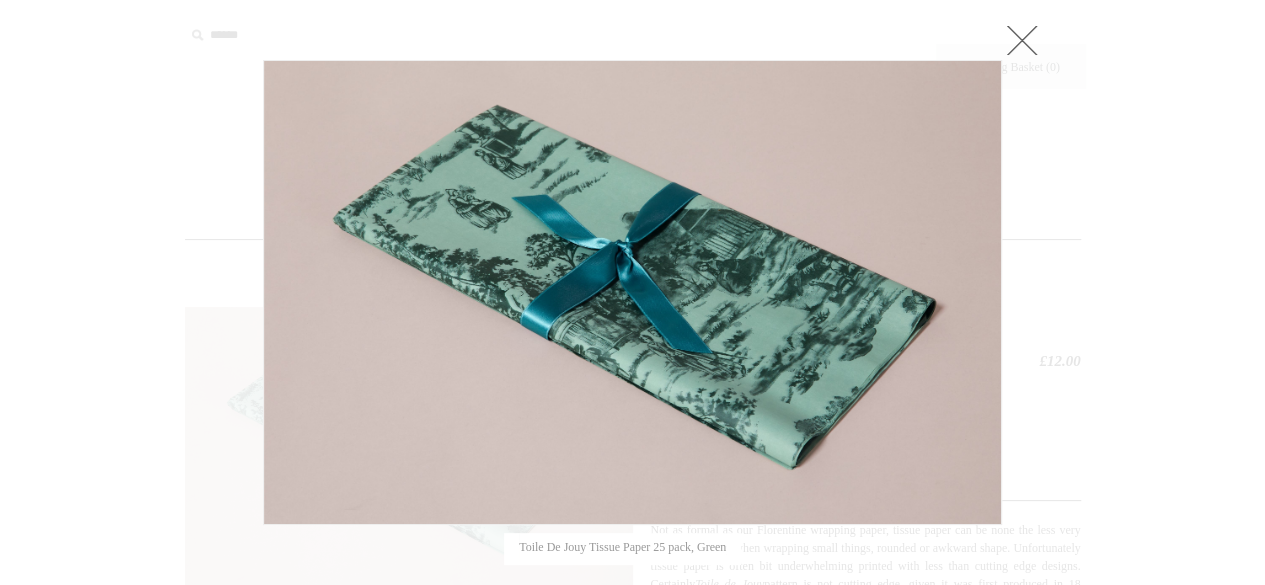 click at bounding box center [632, 292] 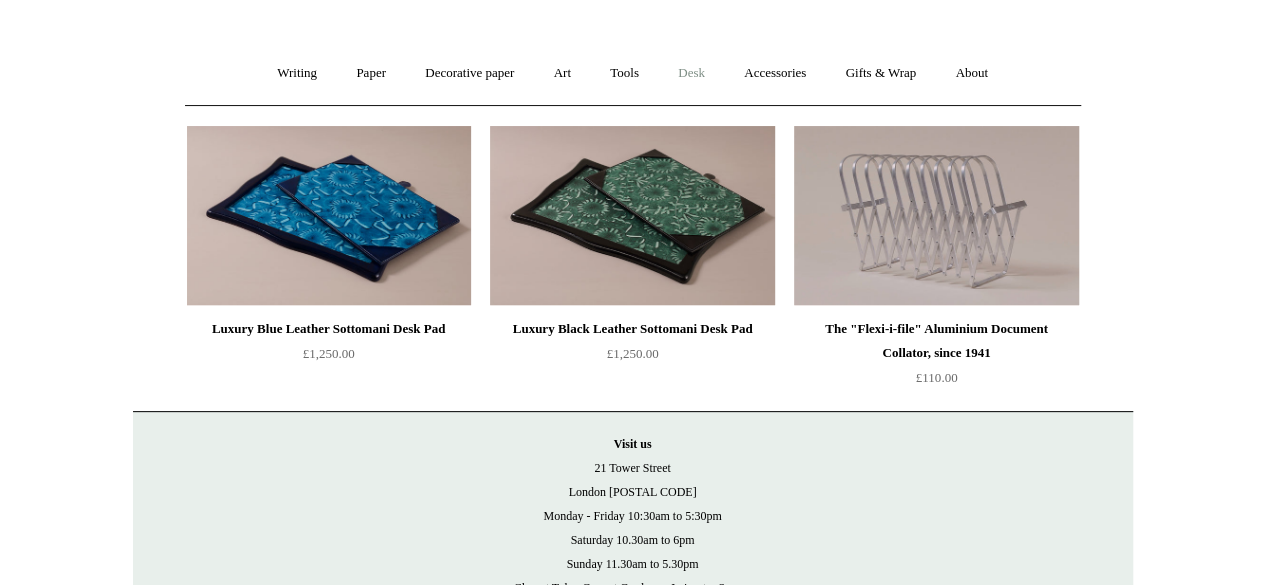scroll, scrollTop: 0, scrollLeft: 0, axis: both 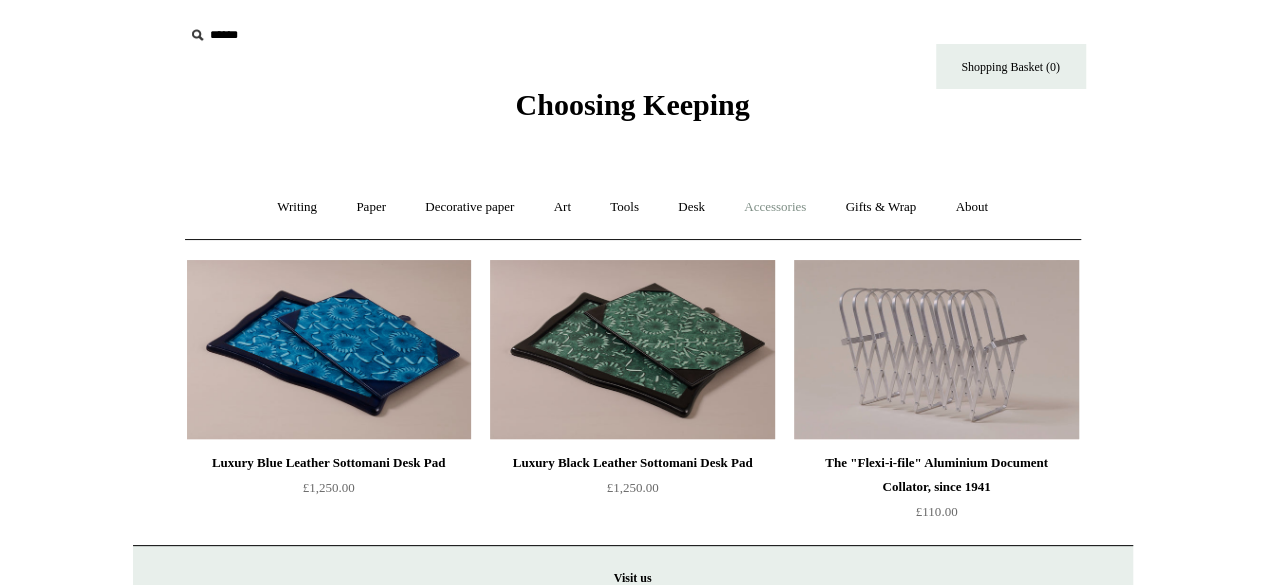 click on "Accessories +" at bounding box center [775, 207] 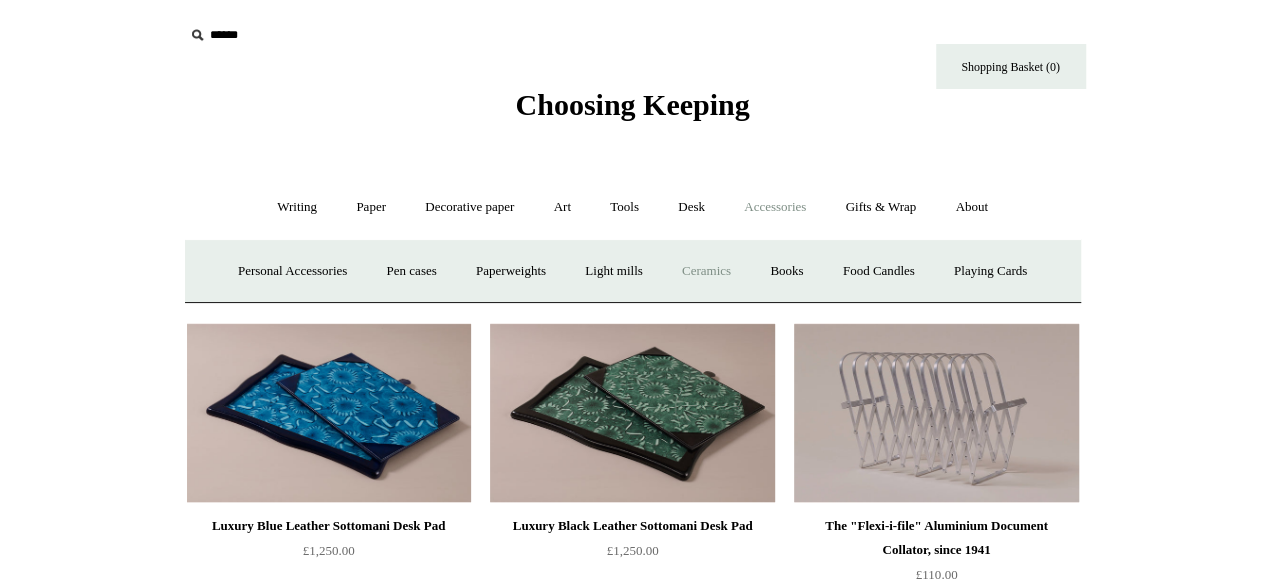 click on "Ceramics  +" at bounding box center [706, 271] 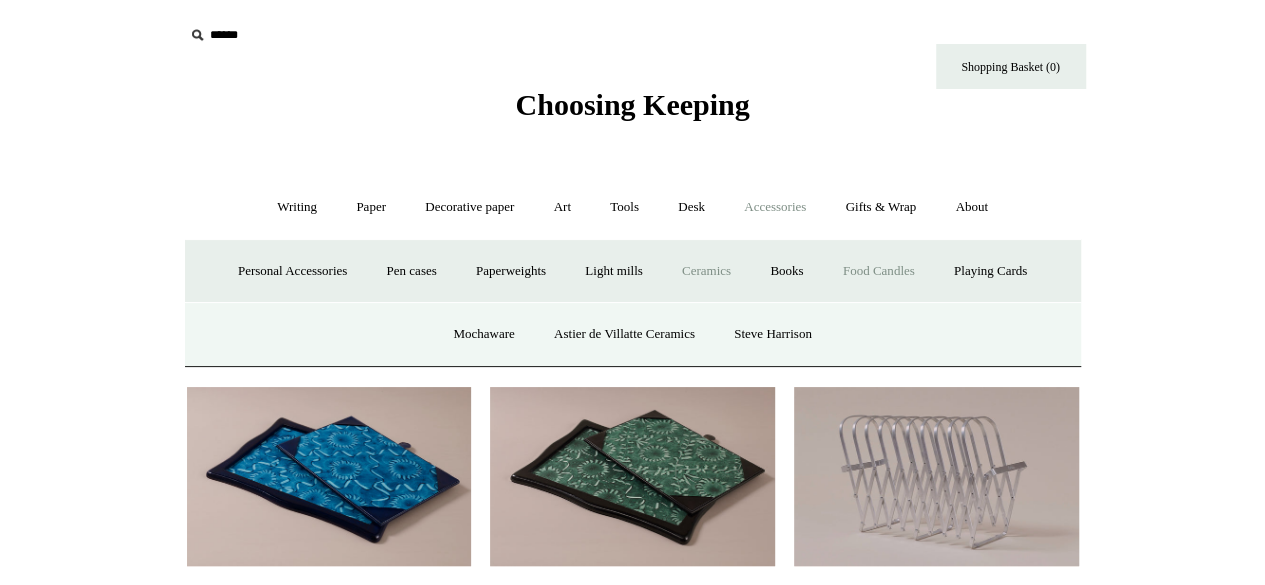 click on "Food Candles" at bounding box center [879, 271] 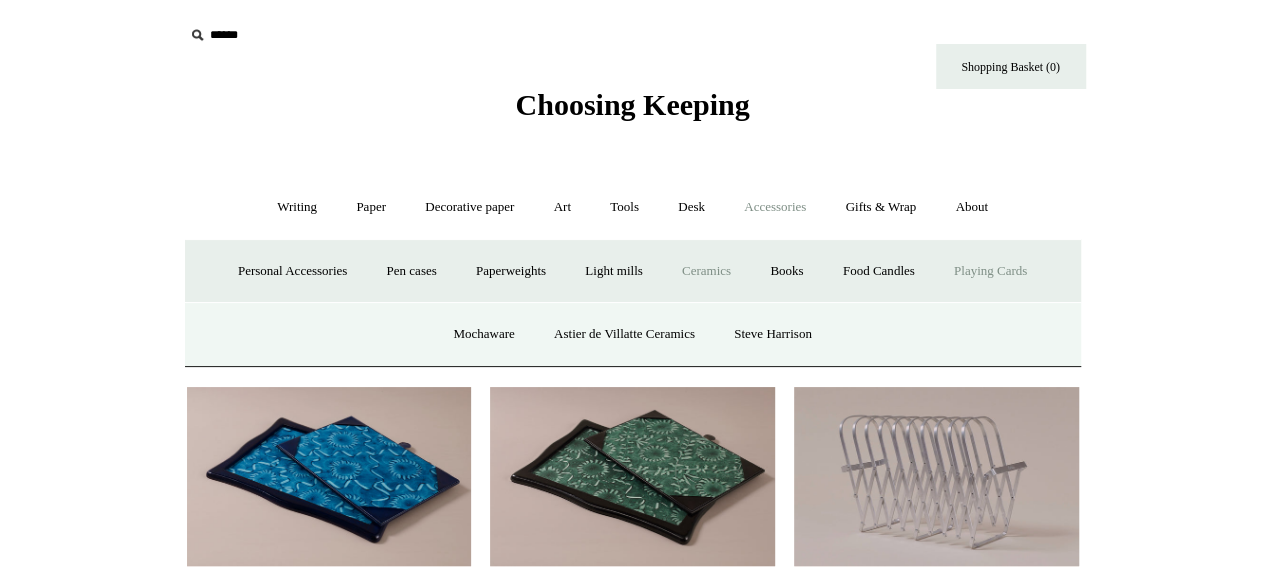 click on "Playing Cards" at bounding box center (990, 271) 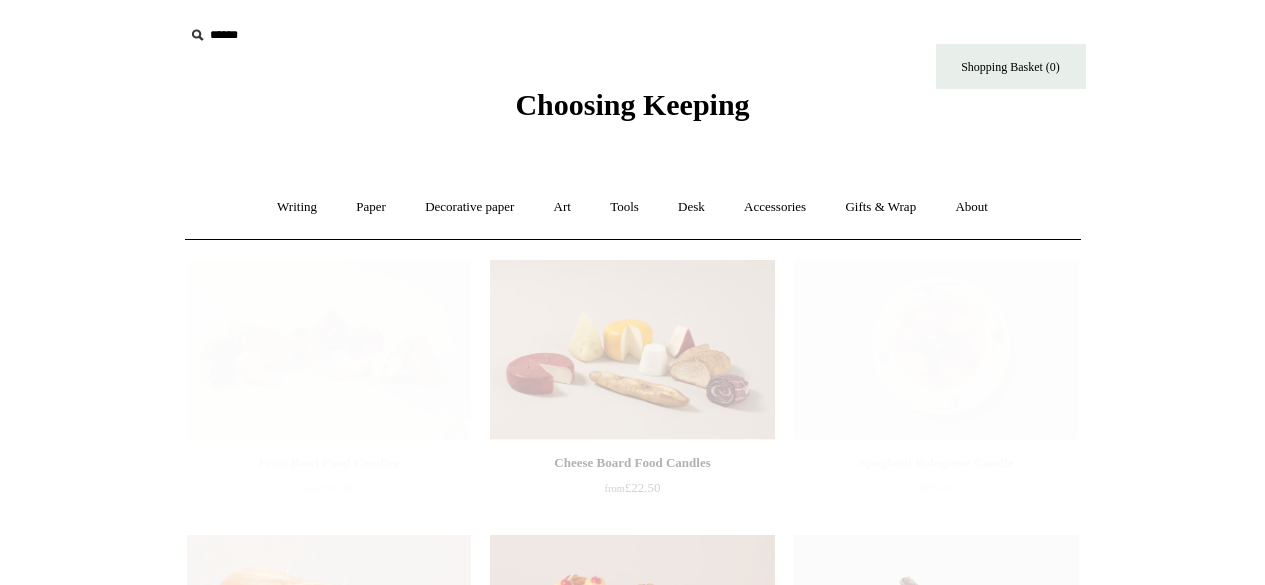 scroll, scrollTop: 0, scrollLeft: 0, axis: both 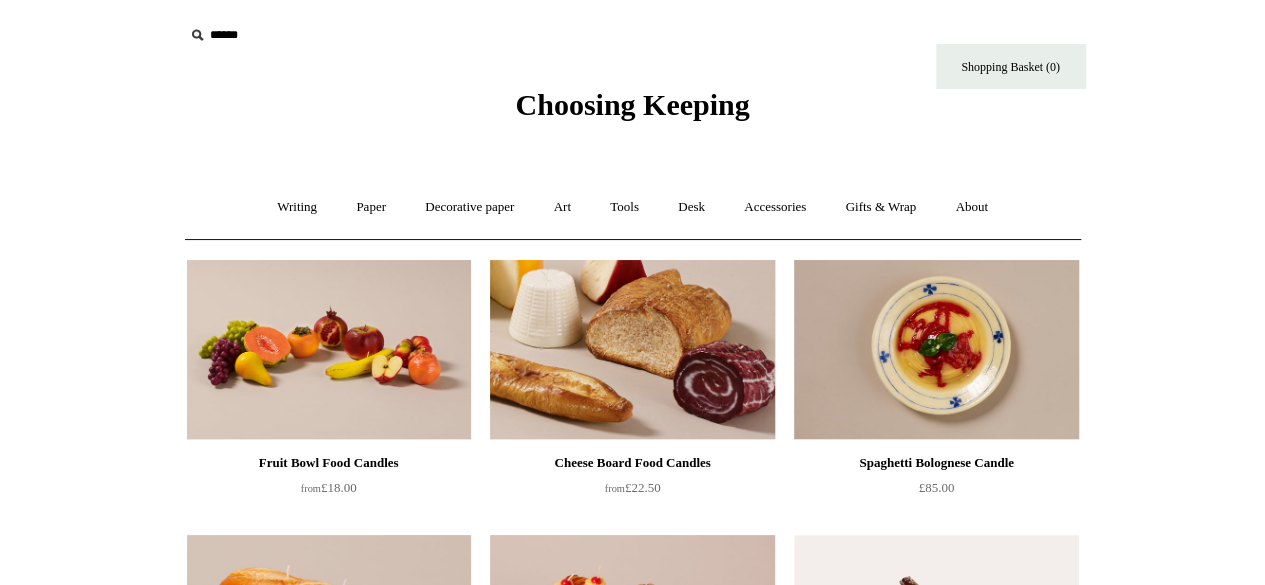 click at bounding box center (632, 350) 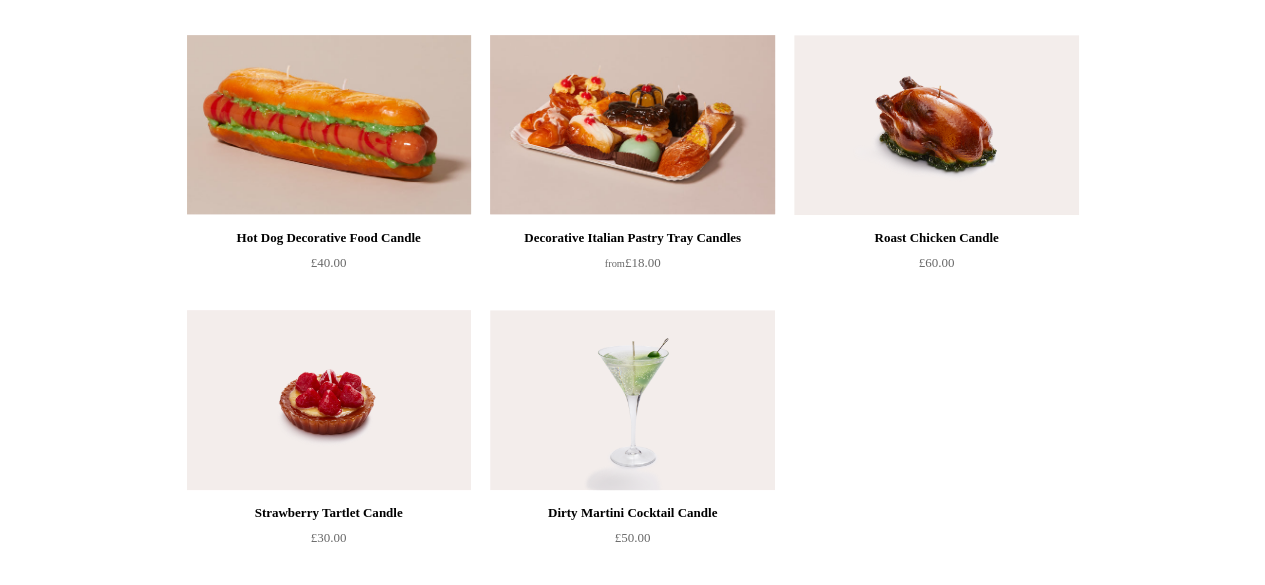 scroll, scrollTop: 600, scrollLeft: 0, axis: vertical 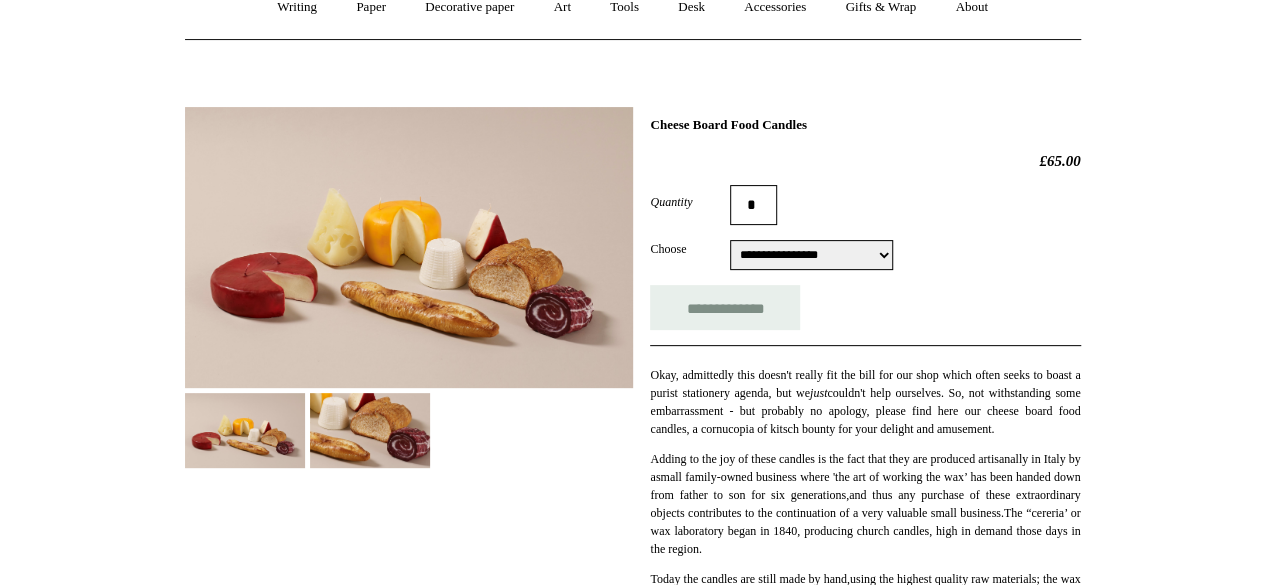 click at bounding box center [370, 430] 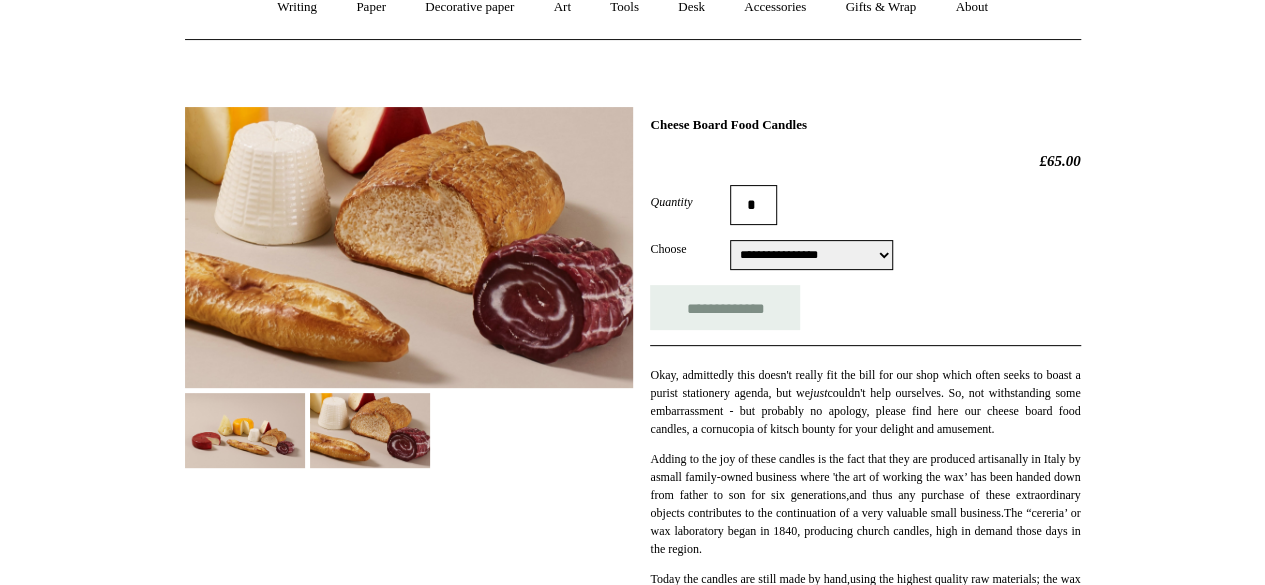 click at bounding box center (245, 430) 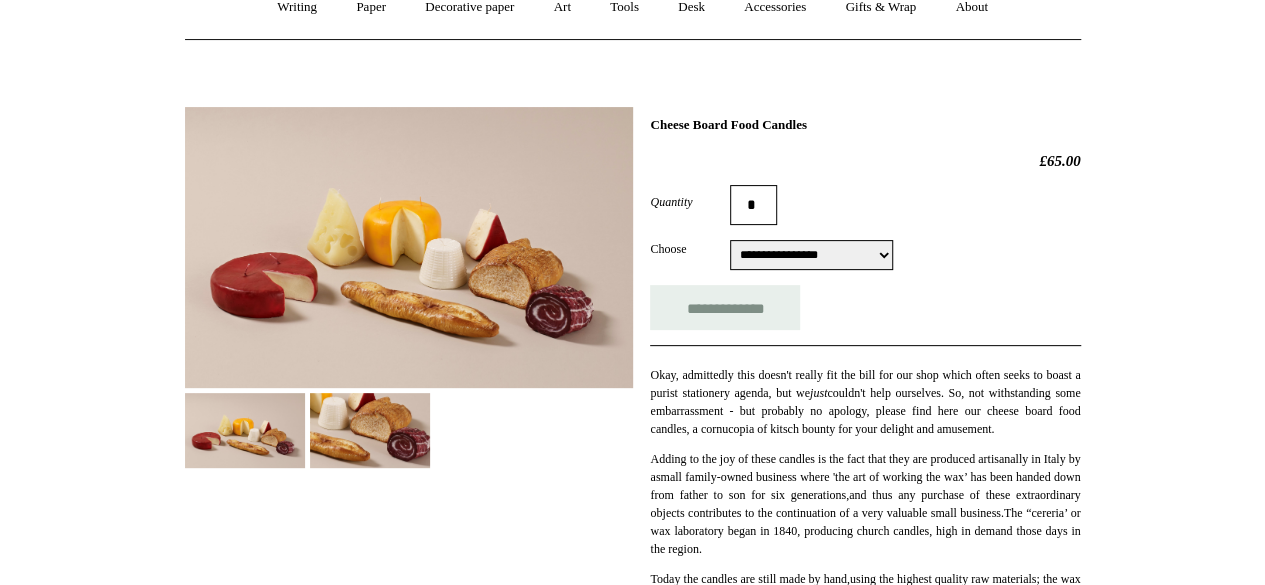 click on "**********" at bounding box center [811, 255] 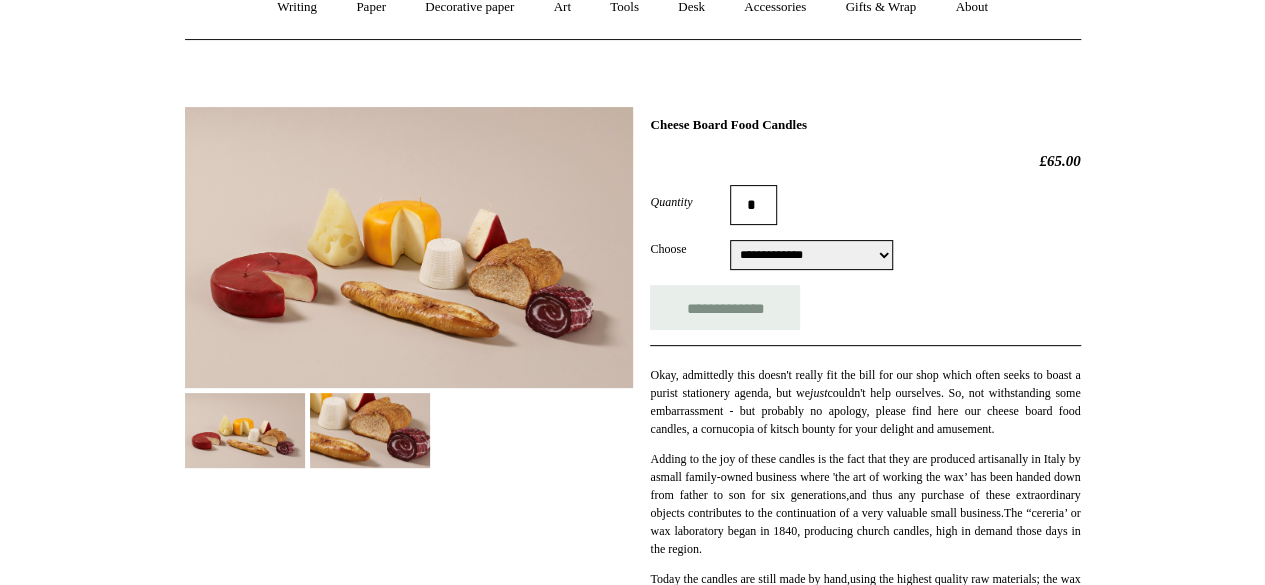 click on "**********" at bounding box center (811, 255) 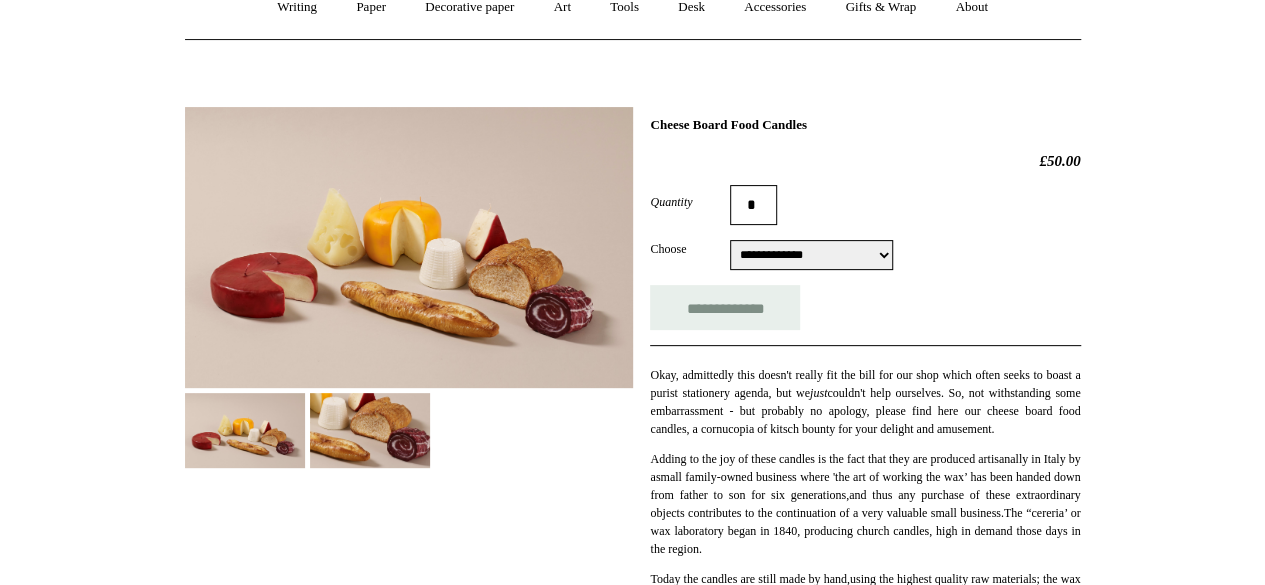 click at bounding box center [409, 247] 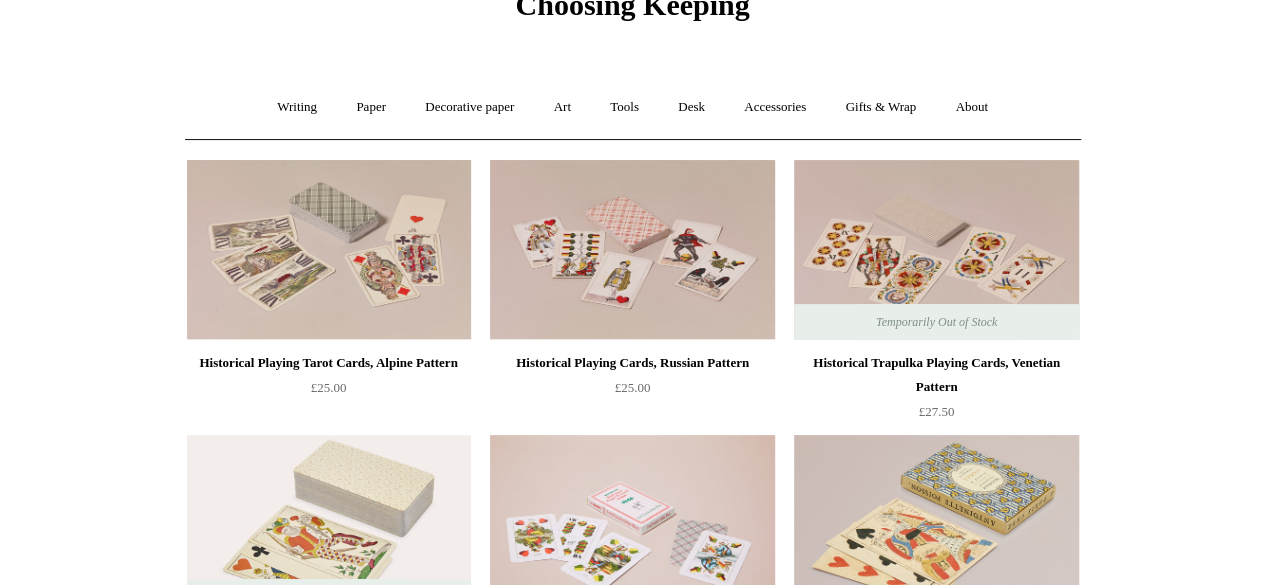 scroll, scrollTop: 0, scrollLeft: 0, axis: both 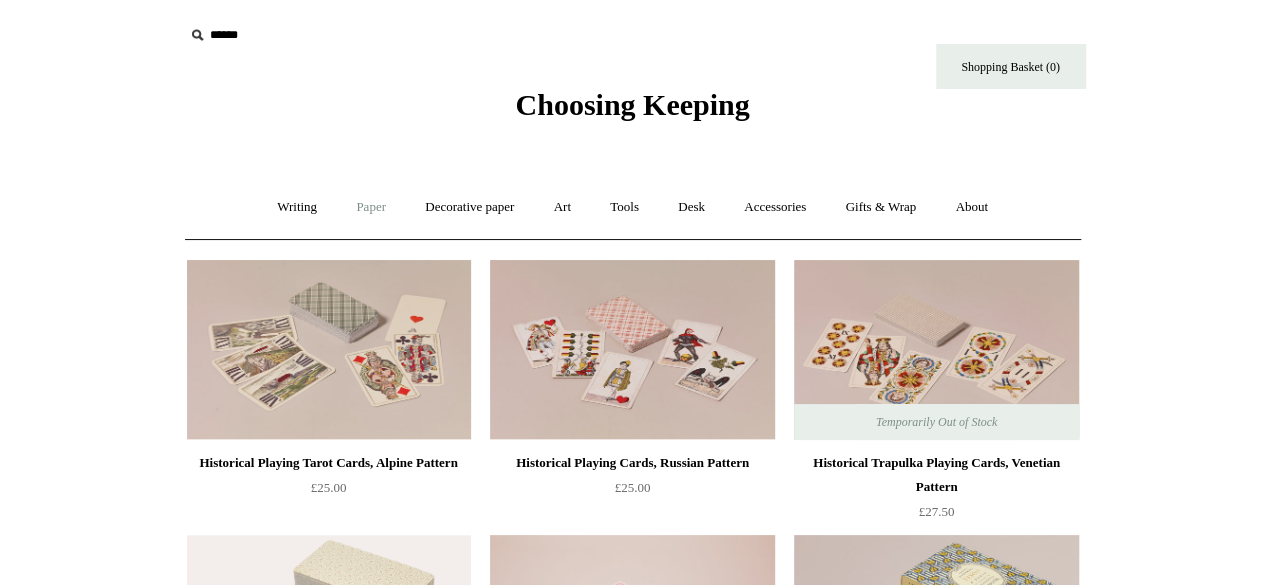 click on "Paper +" at bounding box center (371, 207) 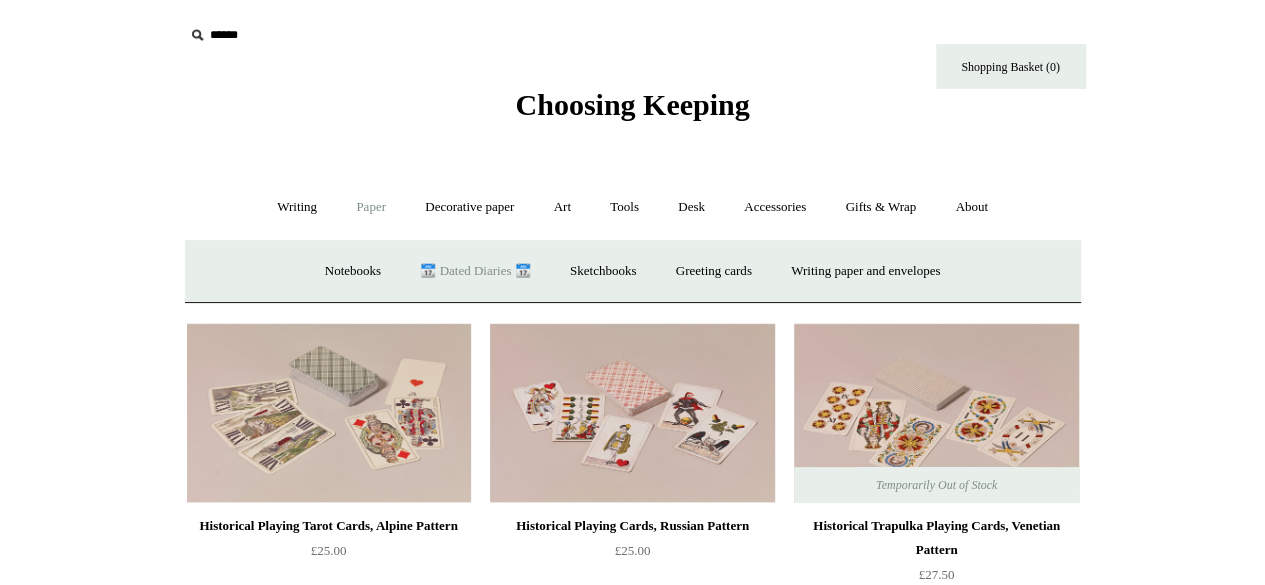 click on "📆 Dated Diaries 📆" at bounding box center [475, 271] 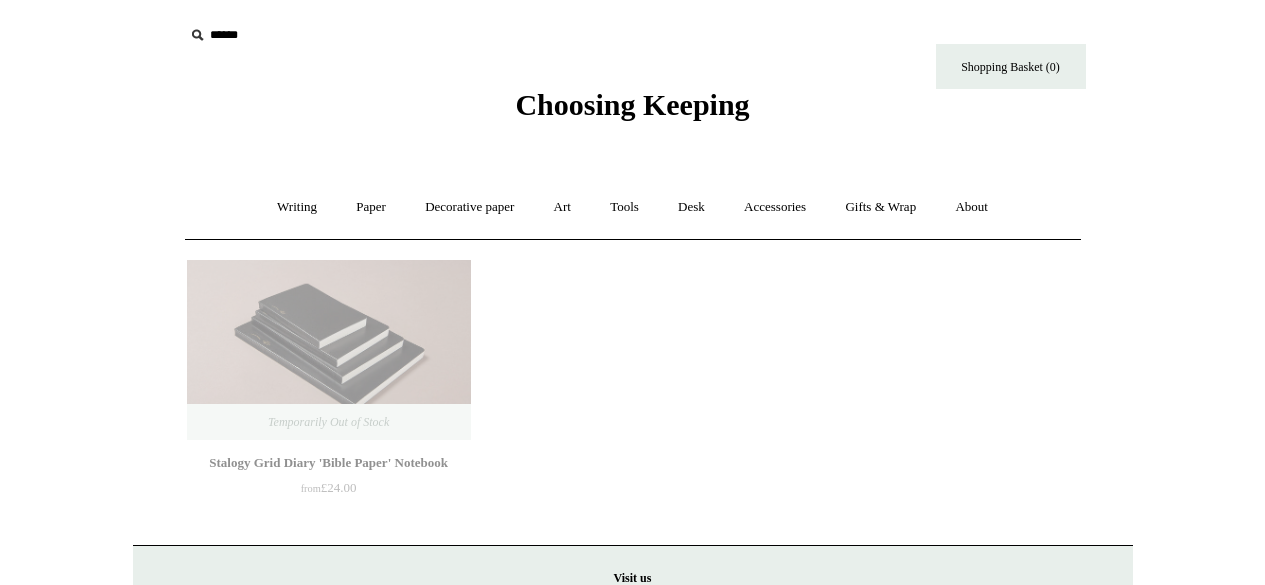 scroll, scrollTop: 0, scrollLeft: 0, axis: both 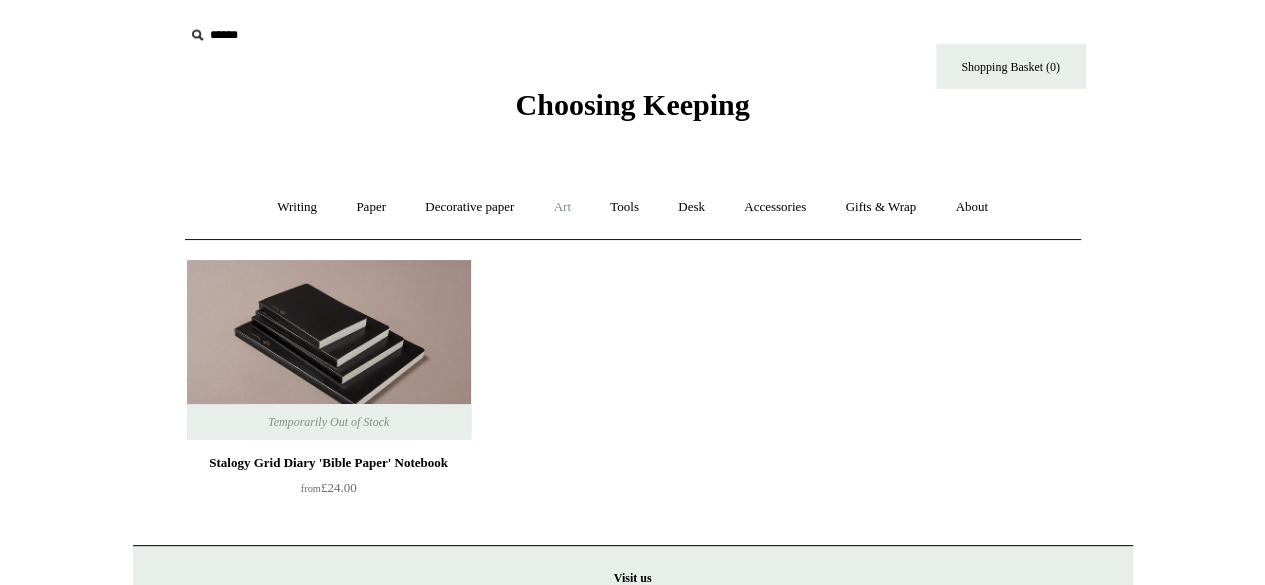 click on "Art +" at bounding box center (562, 207) 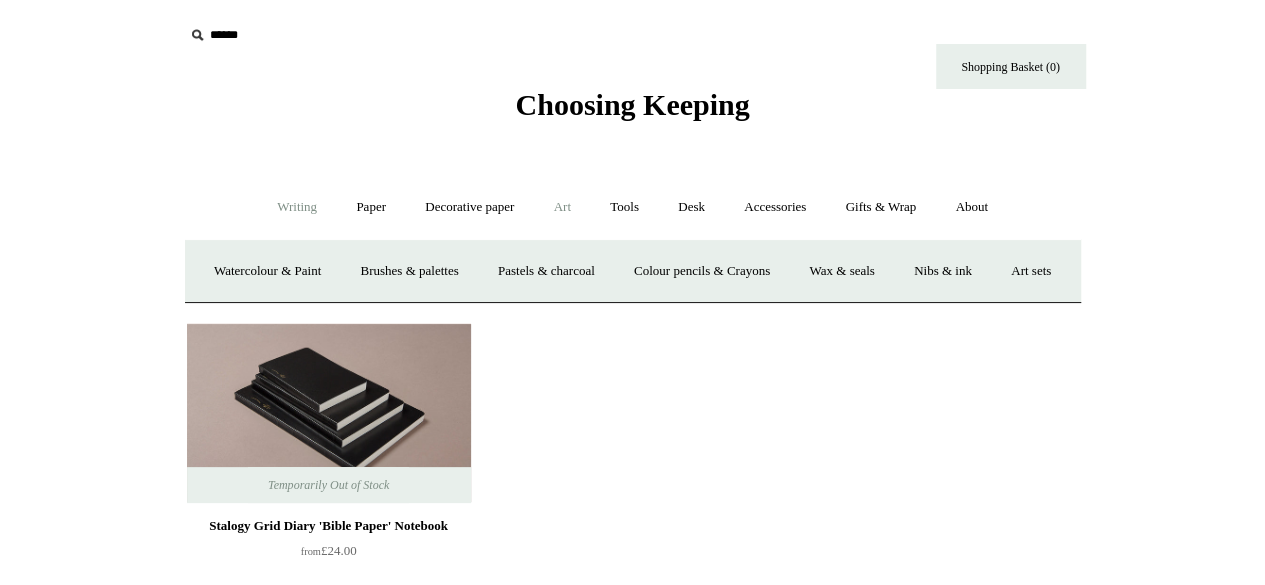 click on "Writing +" at bounding box center (297, 207) 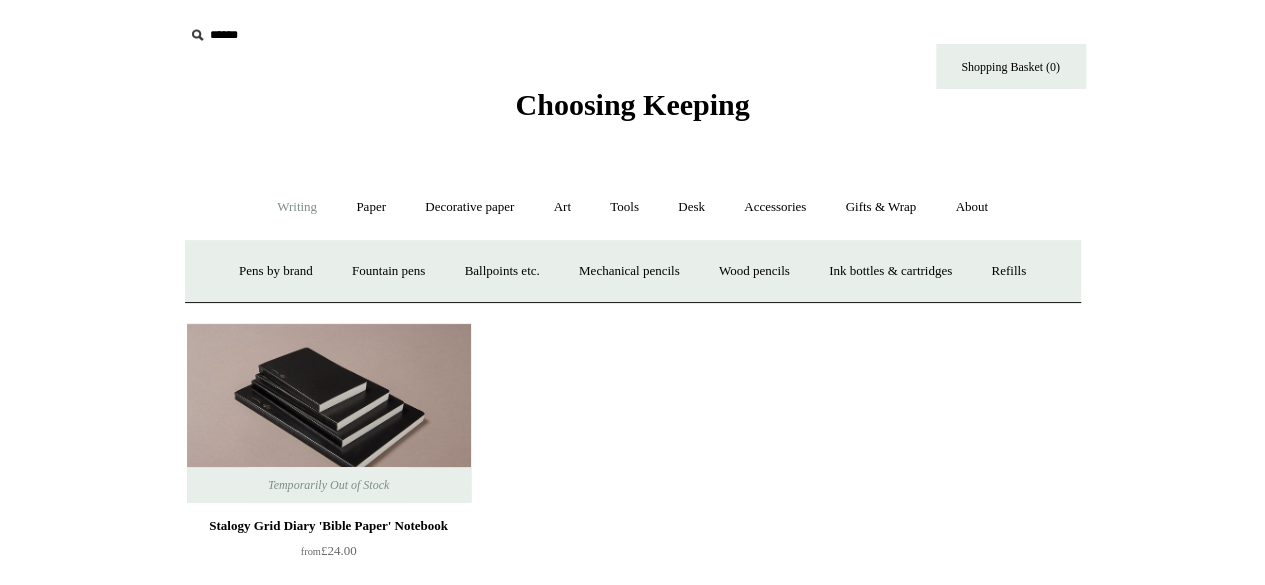 click on "Writing -" at bounding box center [297, 207] 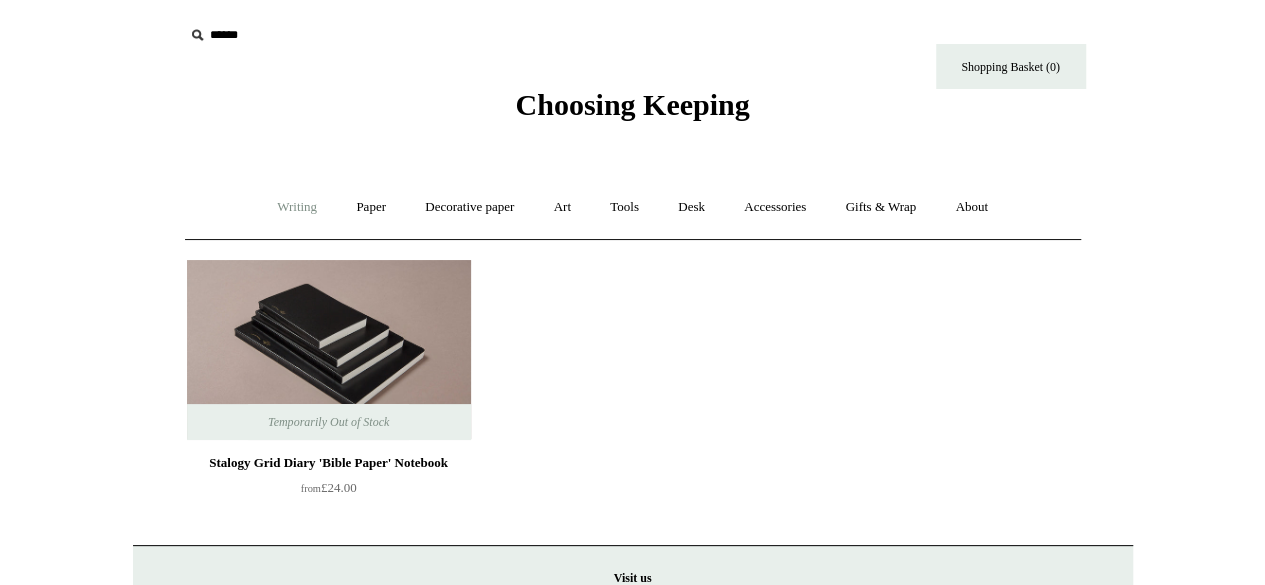 click on "Writing +" at bounding box center [297, 207] 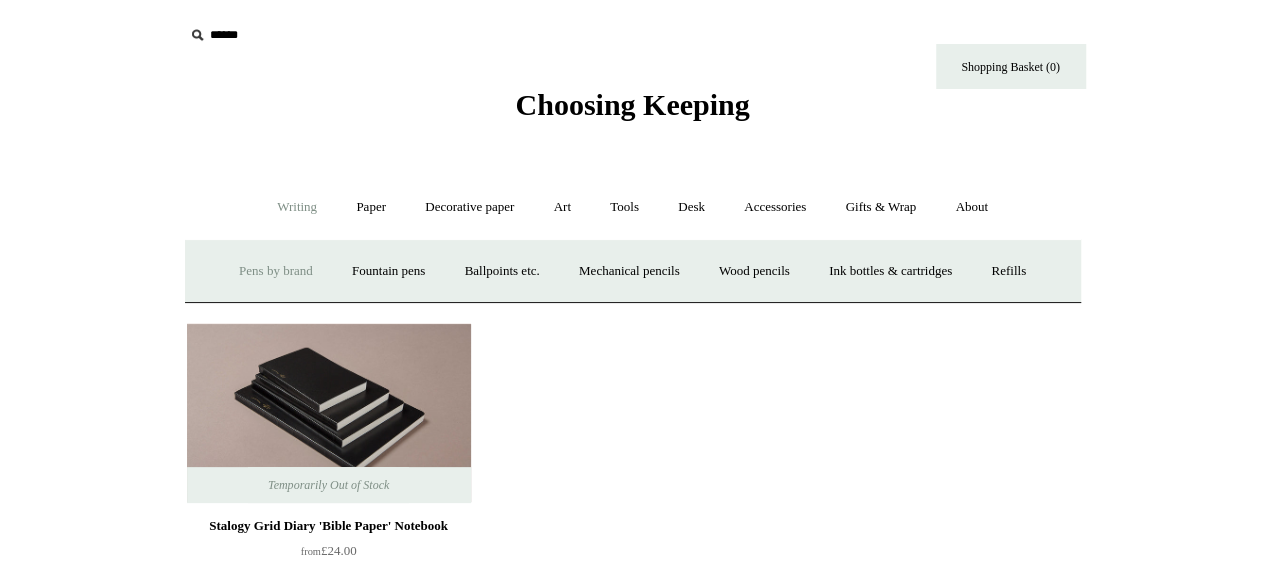 click on "Pens by brand +" at bounding box center [276, 271] 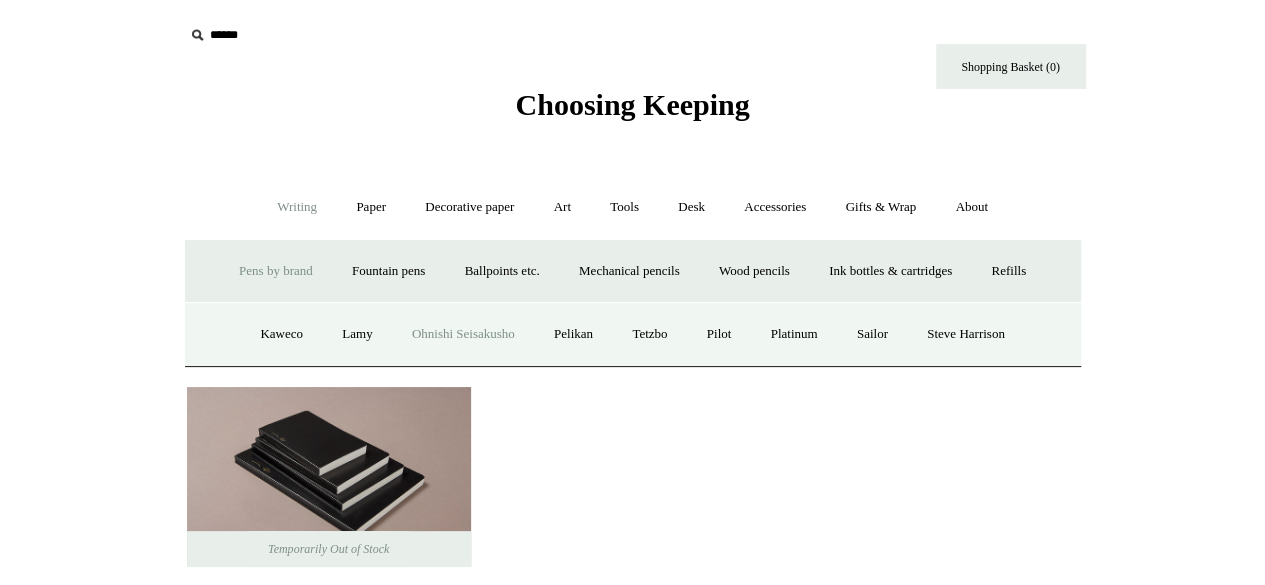 click on "Ohnishi Seisakusho" at bounding box center [463, 334] 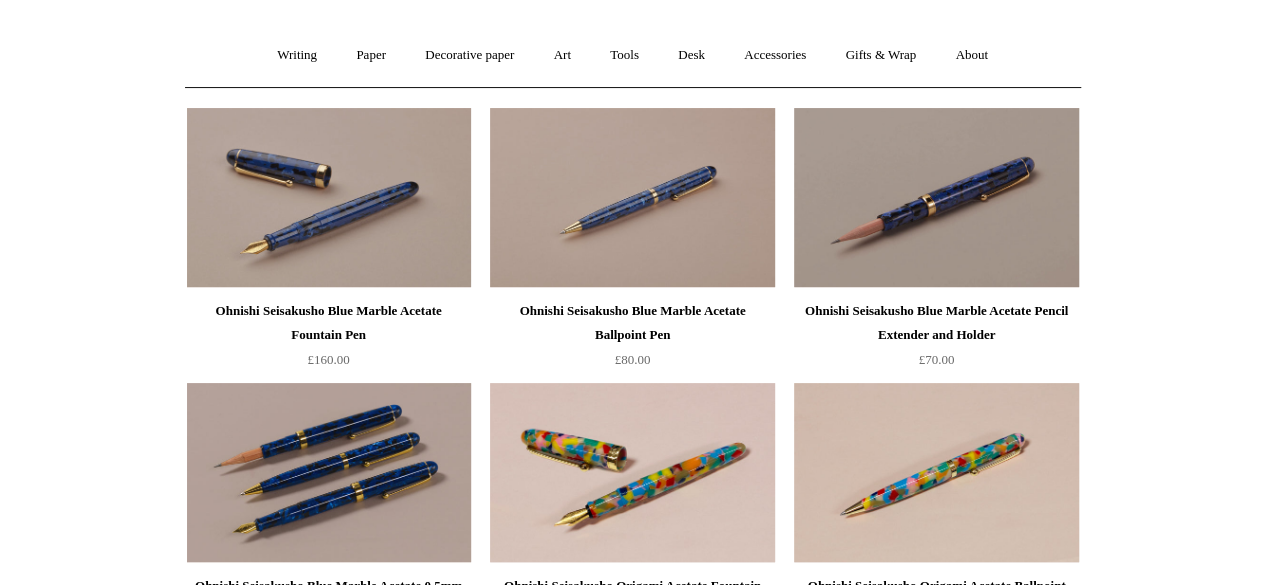 scroll, scrollTop: 0, scrollLeft: 0, axis: both 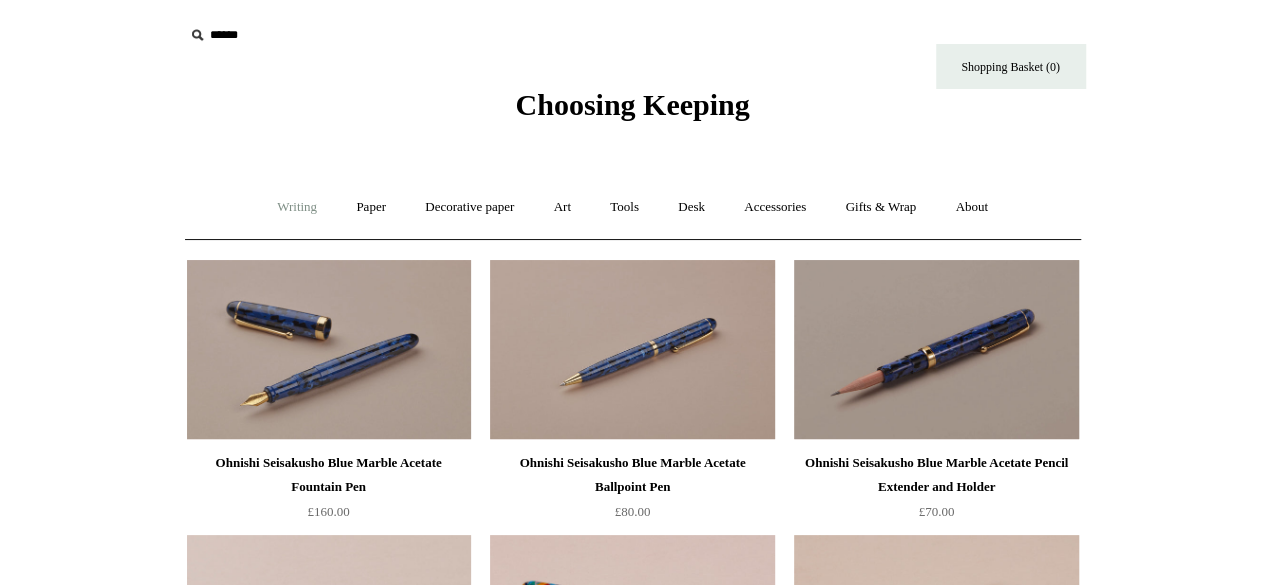 click on "Writing +" at bounding box center [297, 207] 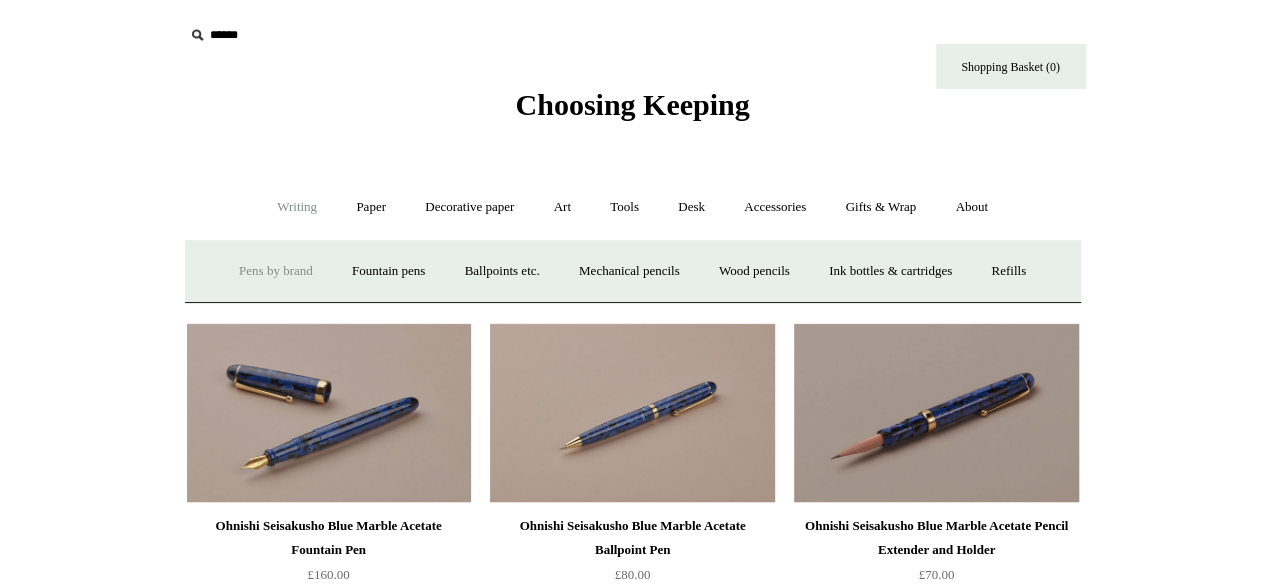 click on "Pens by brand +" at bounding box center [276, 271] 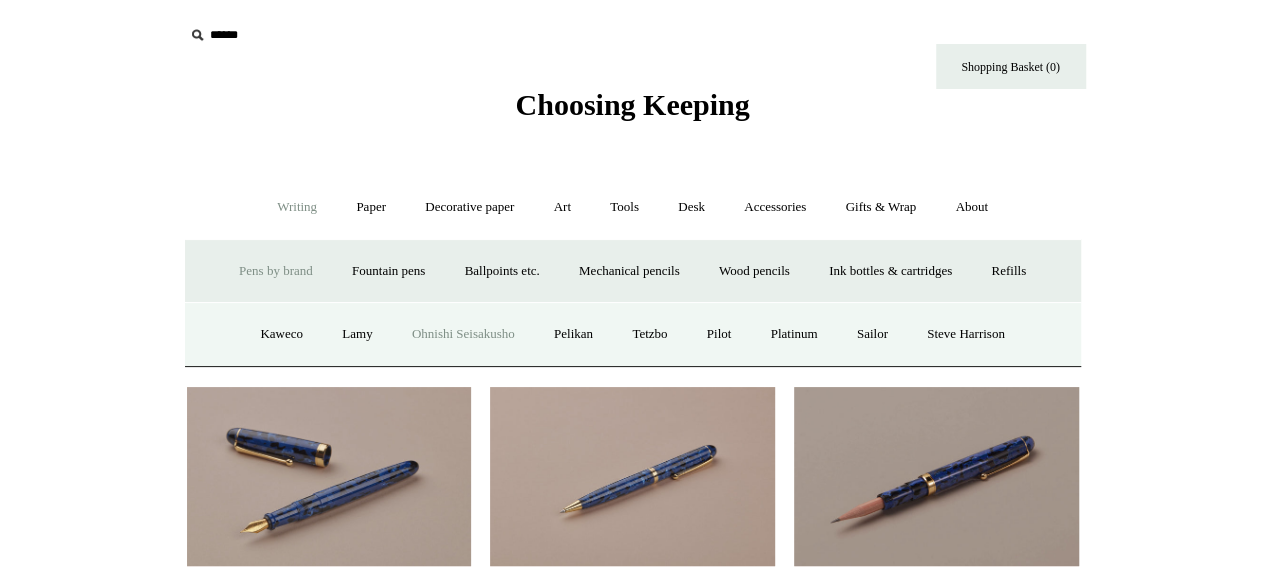 click on "Ohnishi Seisakusho" at bounding box center (463, 334) 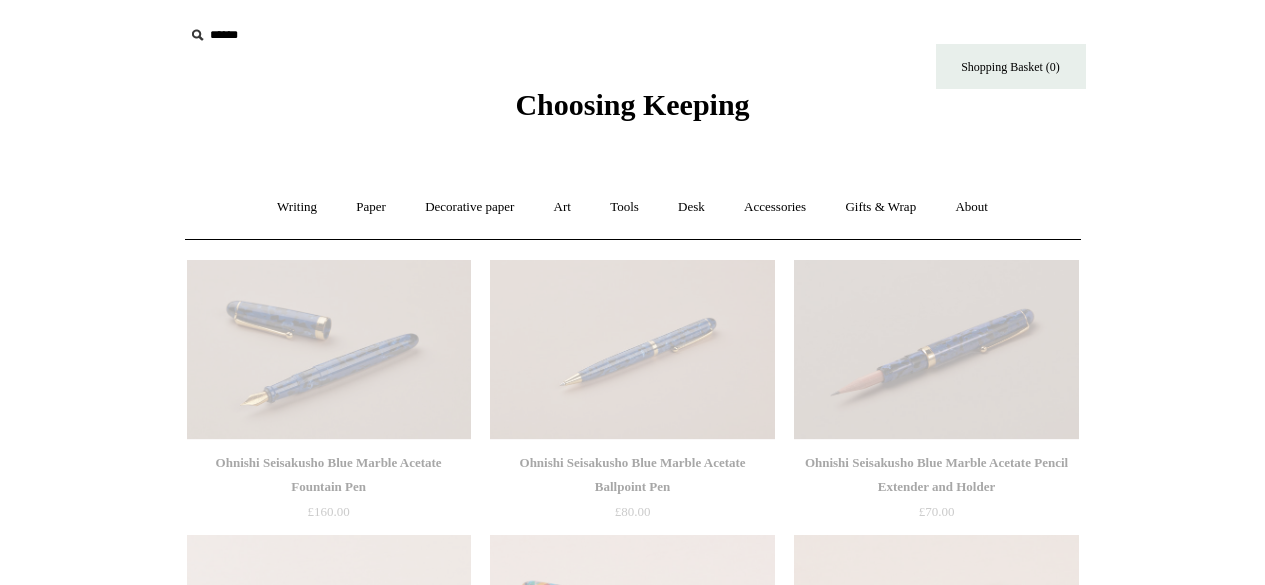 scroll, scrollTop: 0, scrollLeft: 0, axis: both 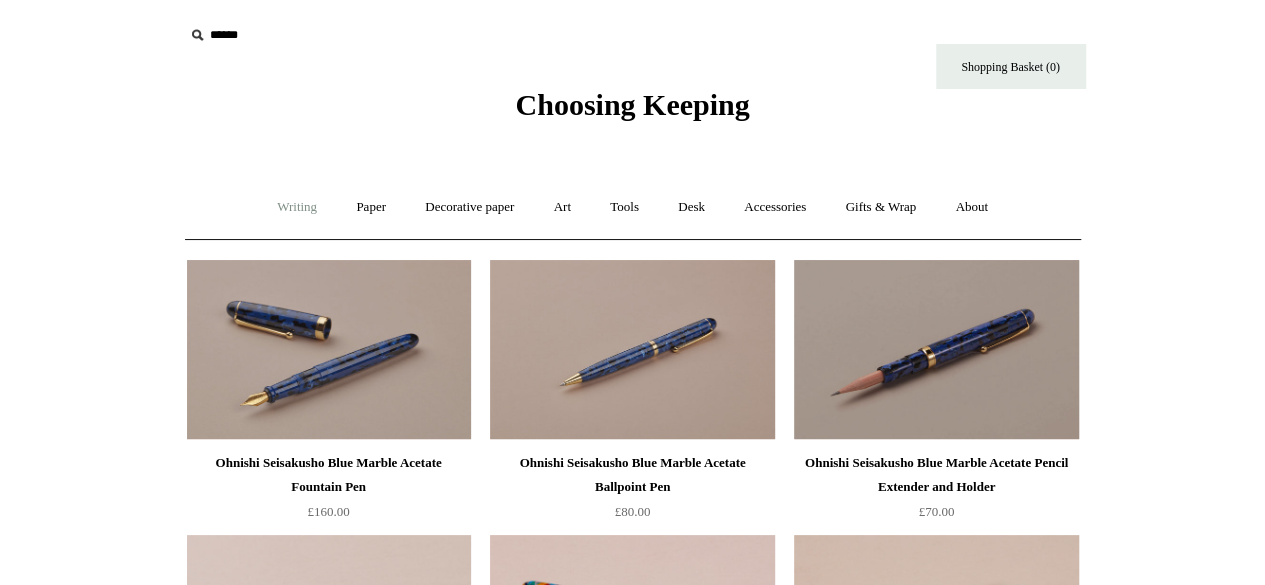 click on "Writing +" at bounding box center (297, 207) 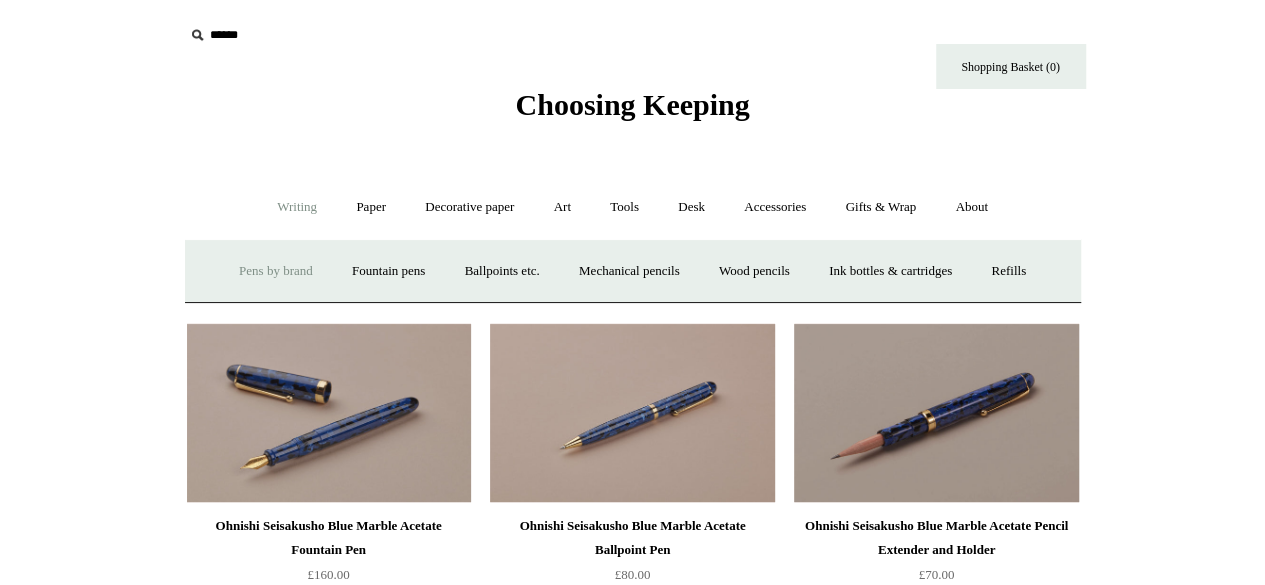 click on "Pens by brand +" at bounding box center [276, 271] 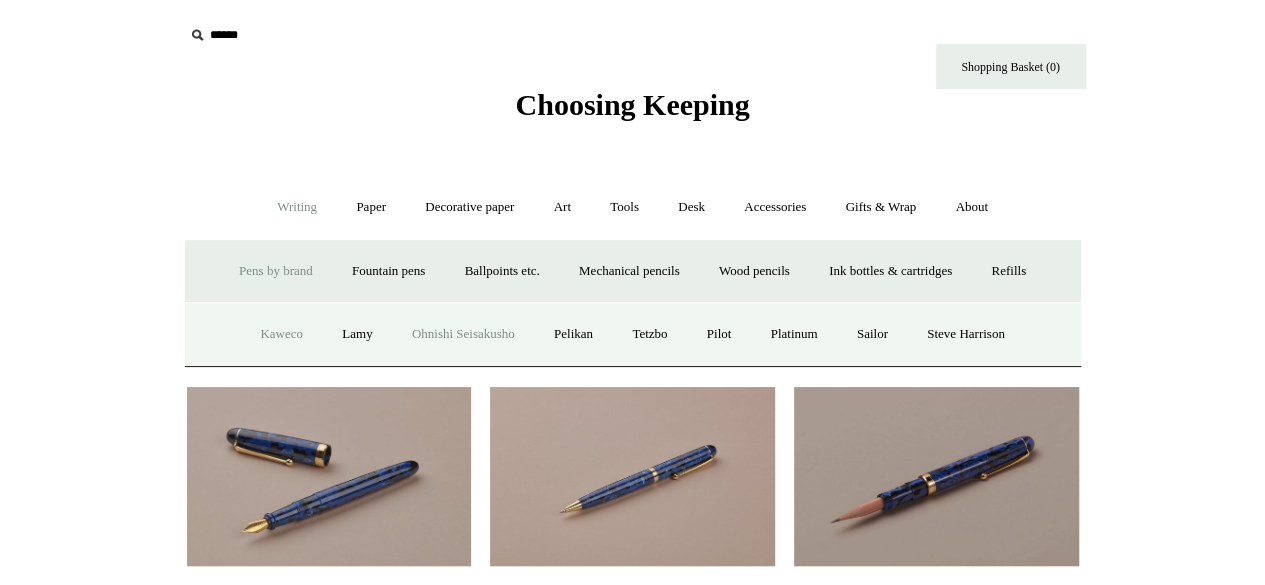 click on "Kaweco" at bounding box center (281, 334) 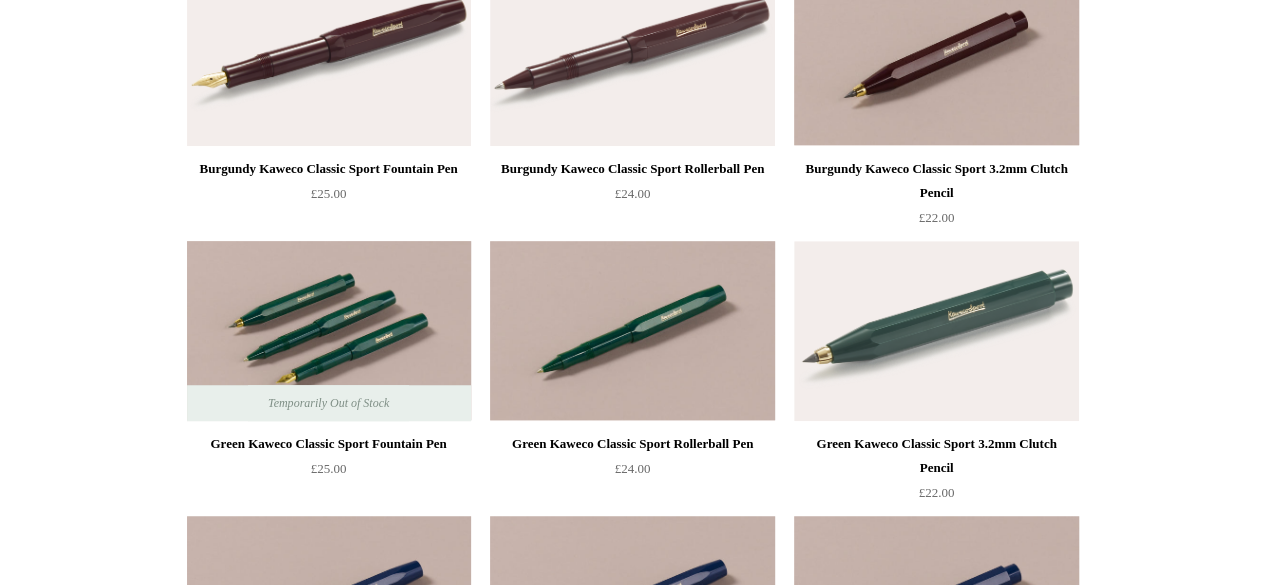 scroll, scrollTop: 600, scrollLeft: 0, axis: vertical 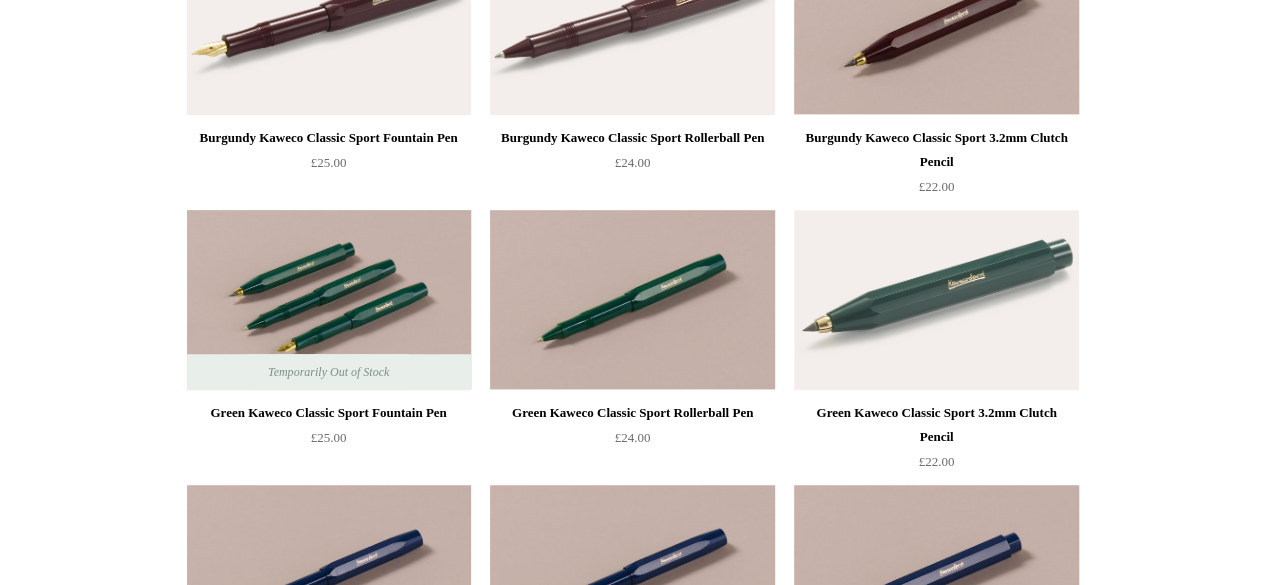 click at bounding box center [329, 300] 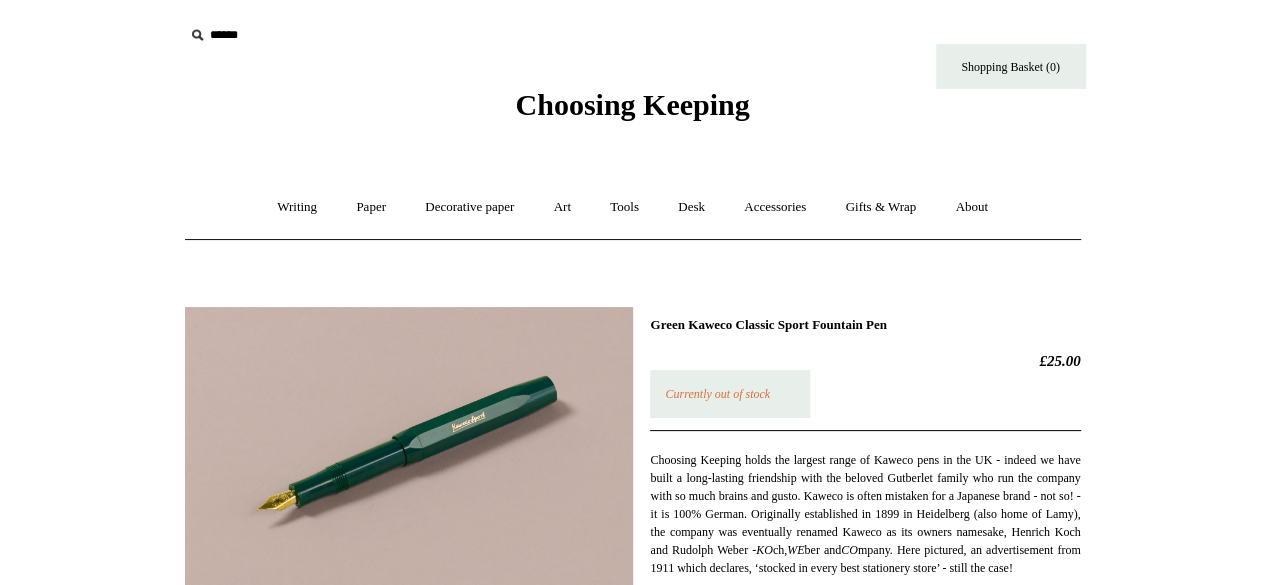 scroll, scrollTop: 100, scrollLeft: 0, axis: vertical 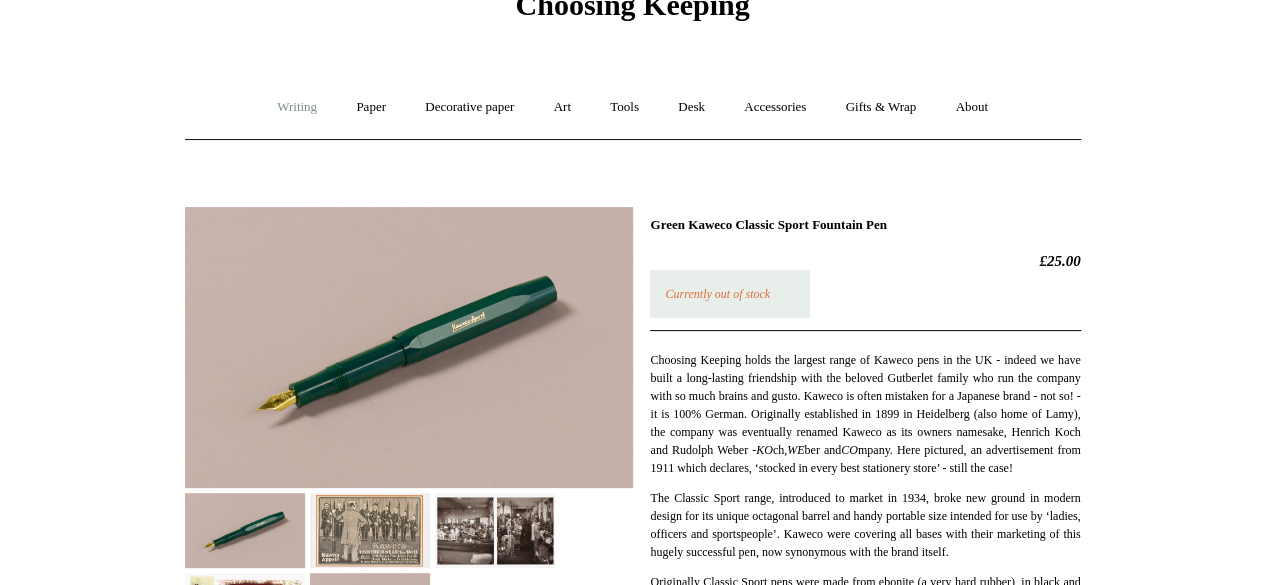 click on "Writing +" at bounding box center (297, 107) 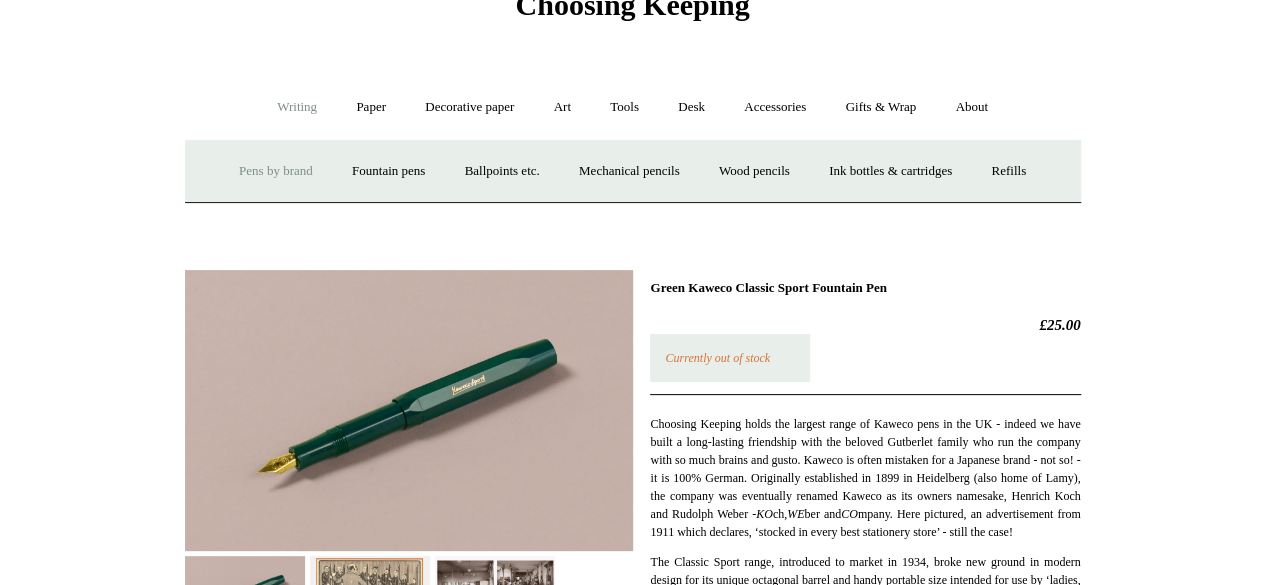 click on "Pens by brand +" at bounding box center [276, 171] 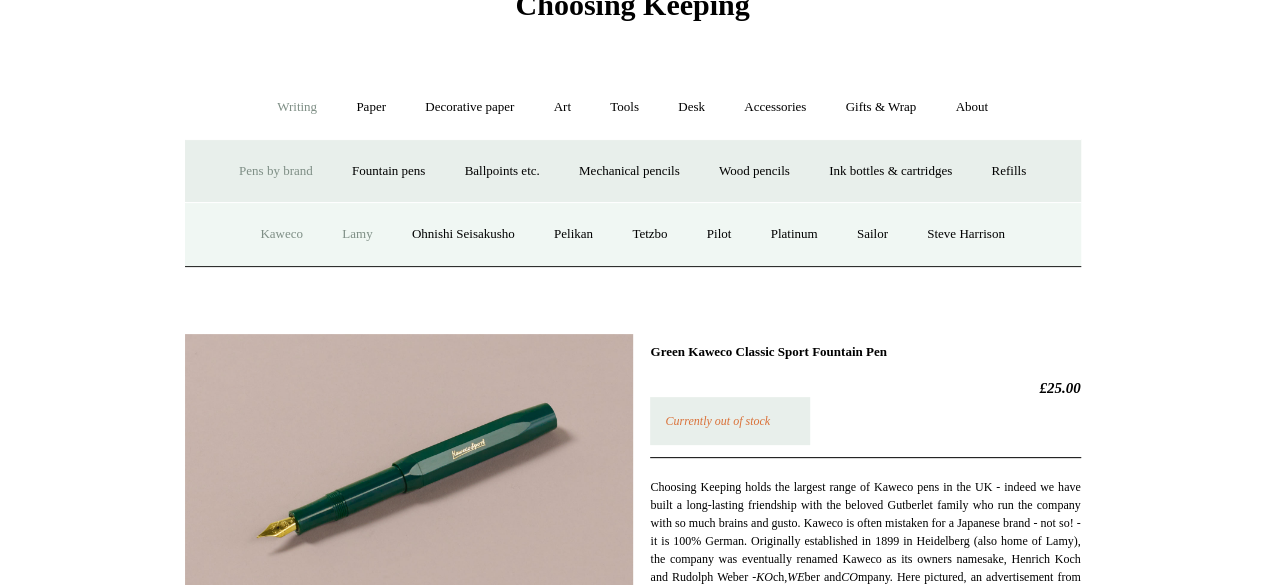 click on "Lamy" at bounding box center (357, 234) 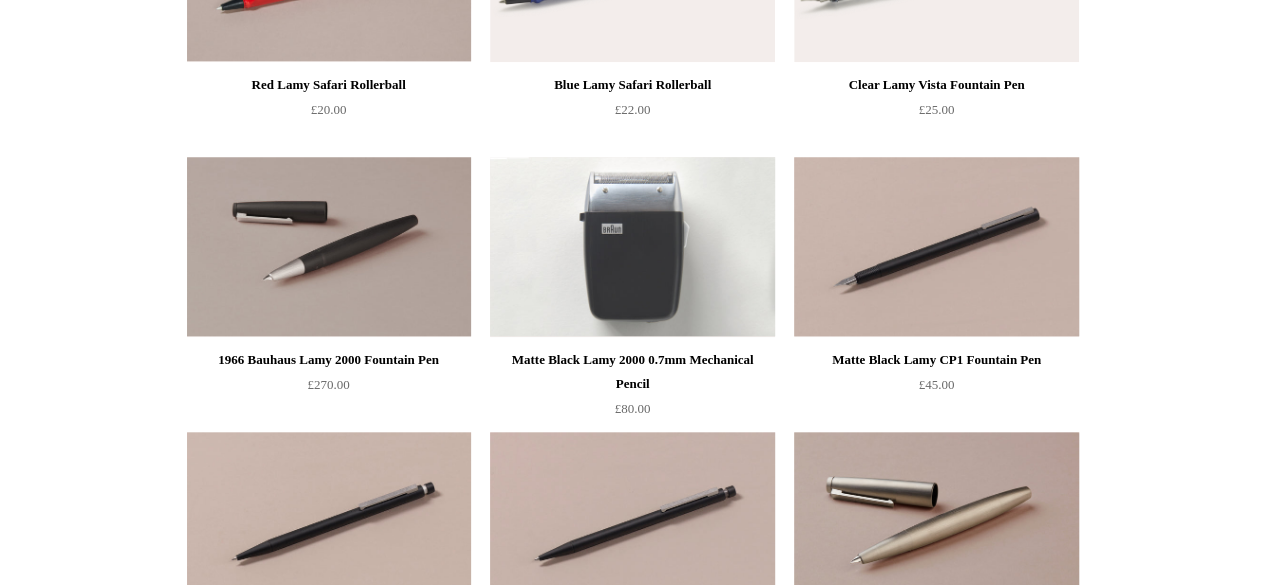 scroll, scrollTop: 1000, scrollLeft: 0, axis: vertical 